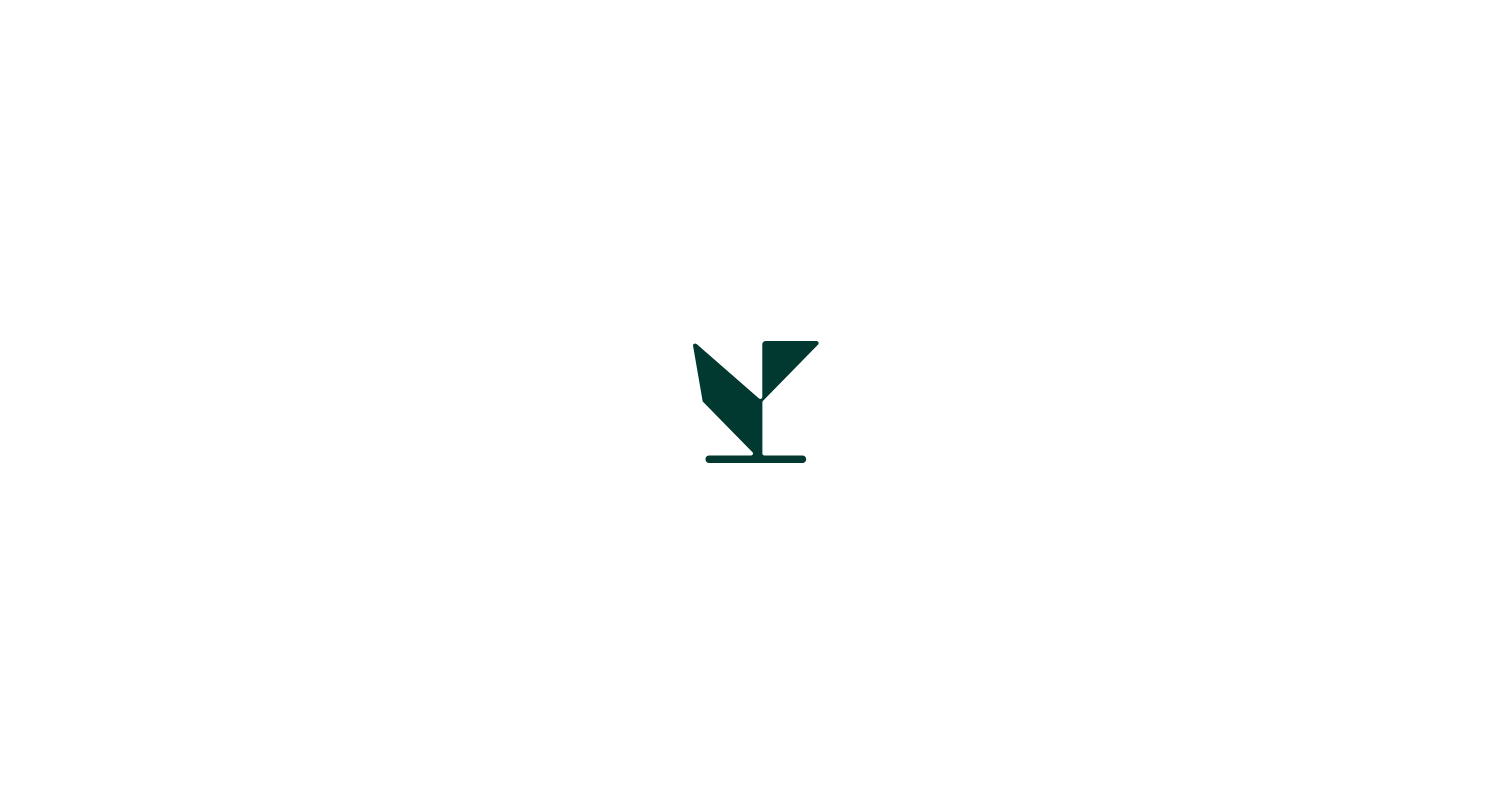 scroll, scrollTop: 0, scrollLeft: 0, axis: both 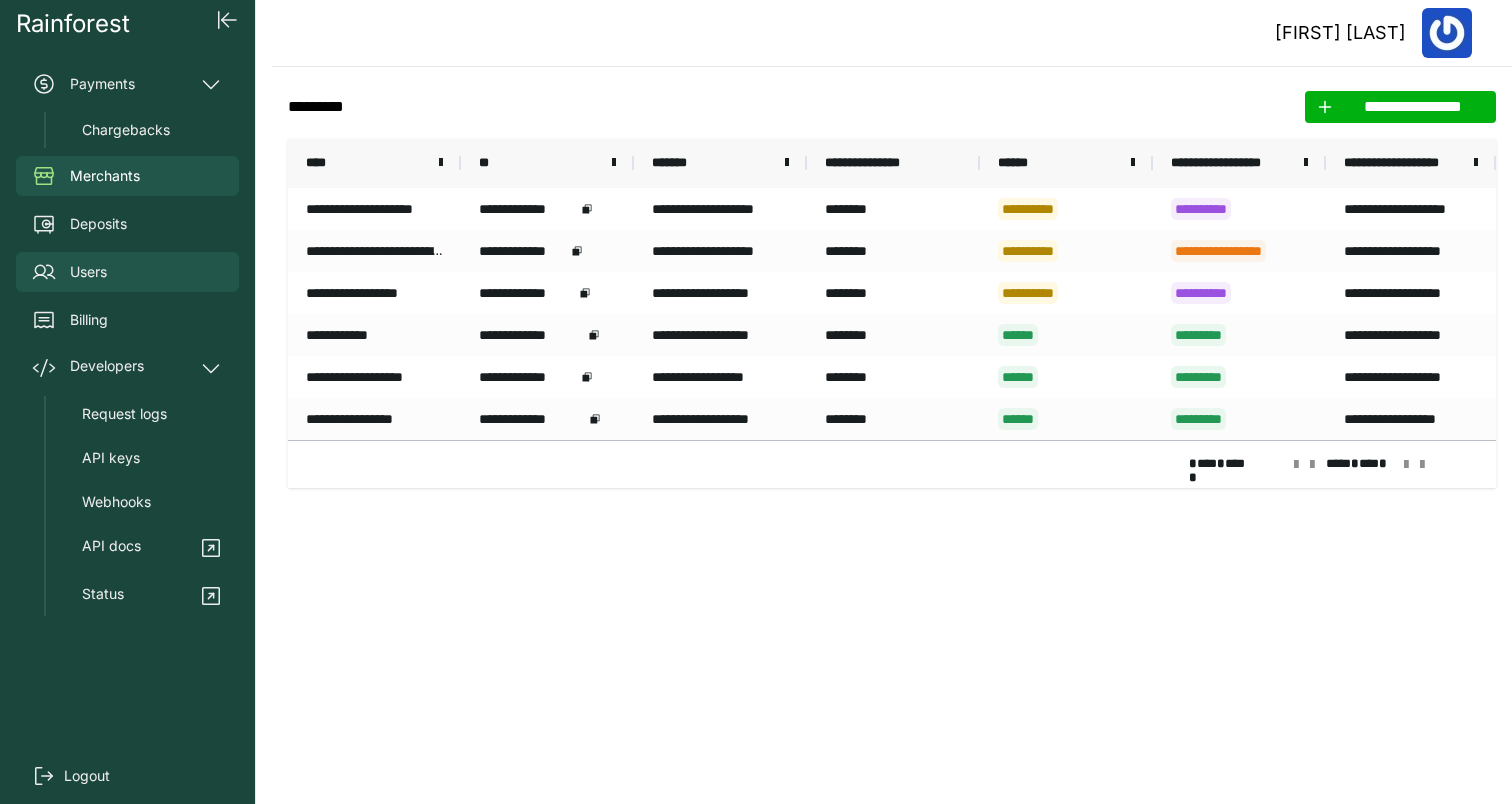 click on "Users" at bounding box center [88, 272] 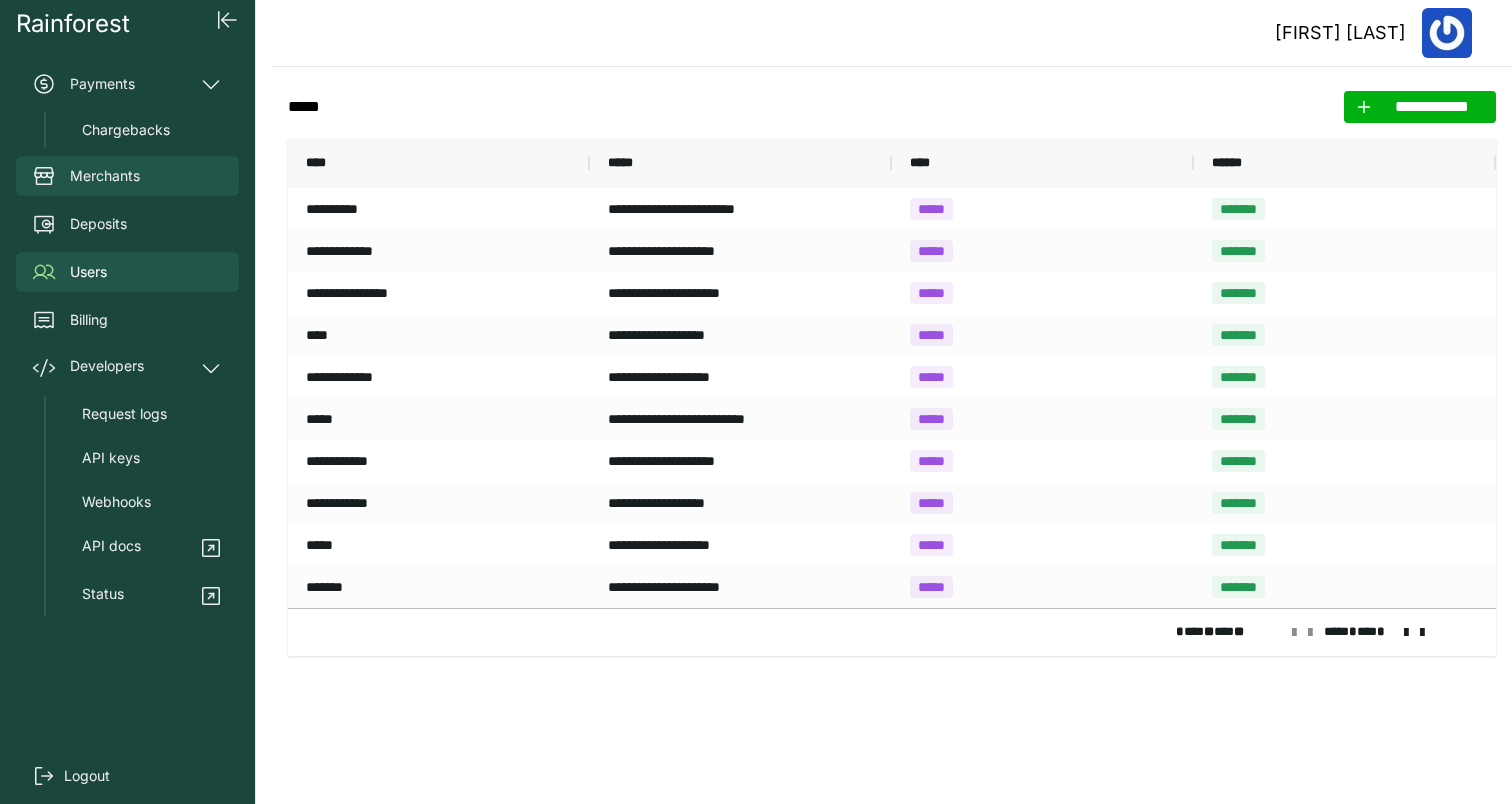 click on "Merchants" at bounding box center (105, 176) 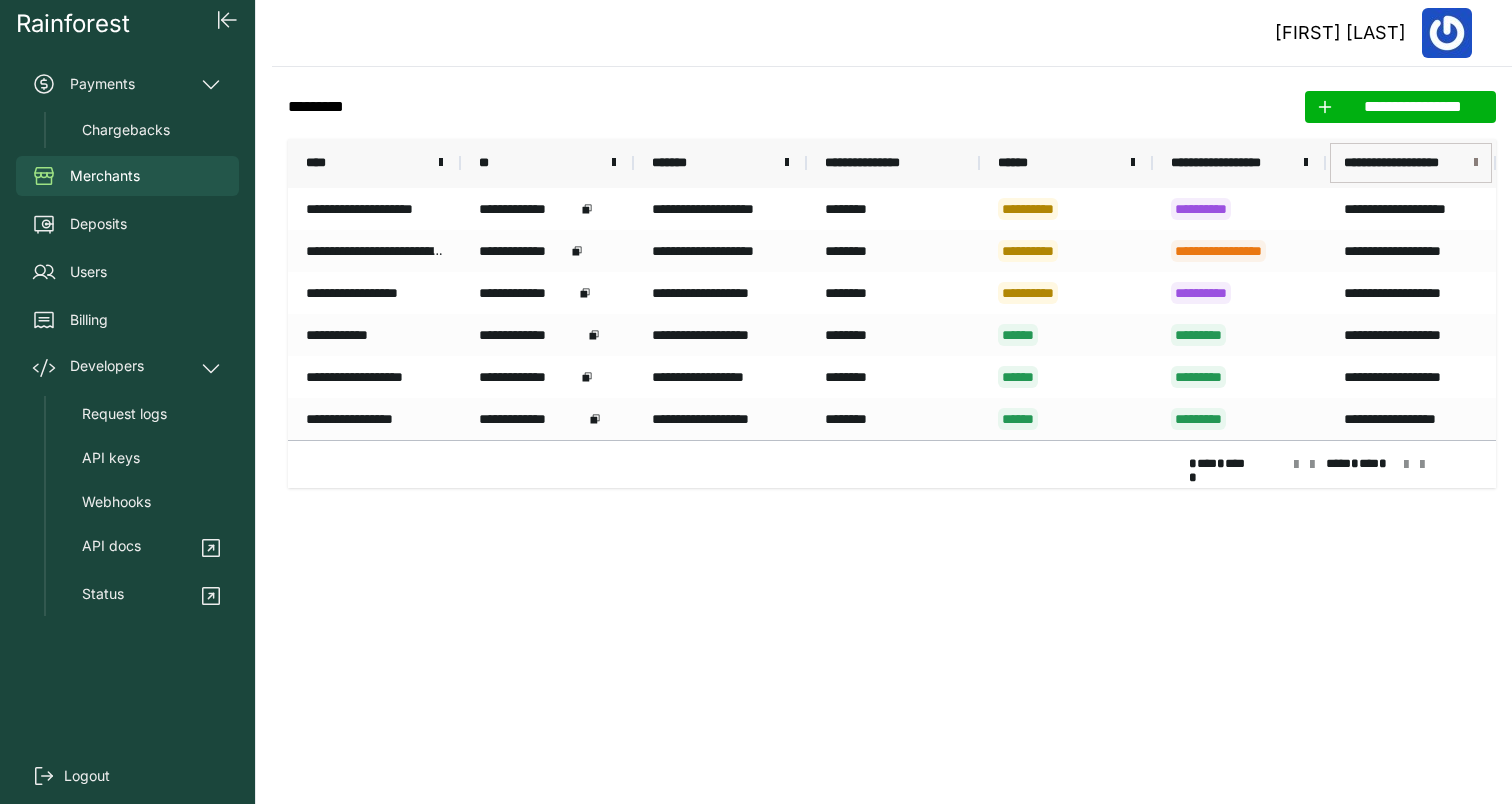 click at bounding box center (1476, 163) 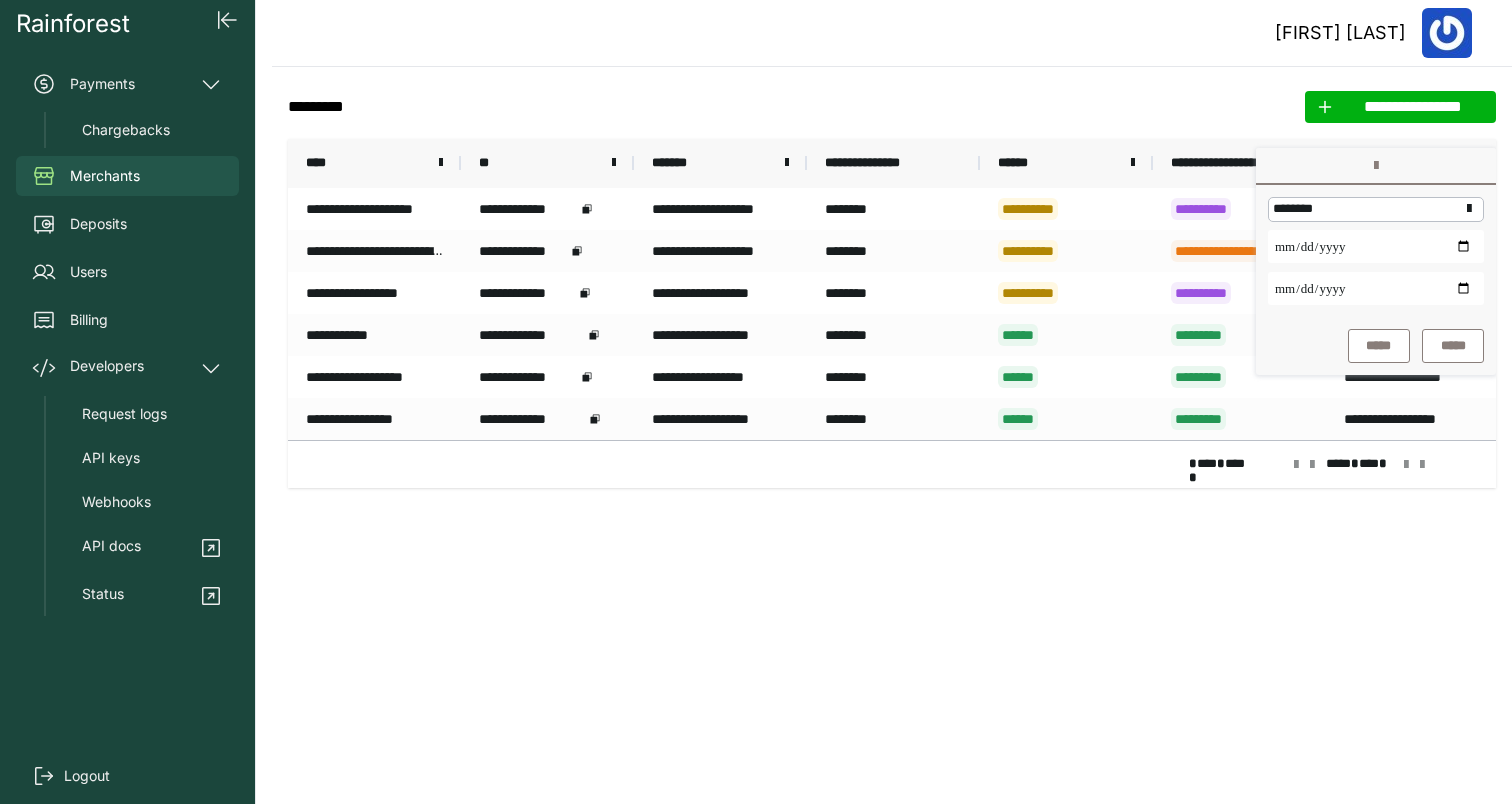 click on "**********" 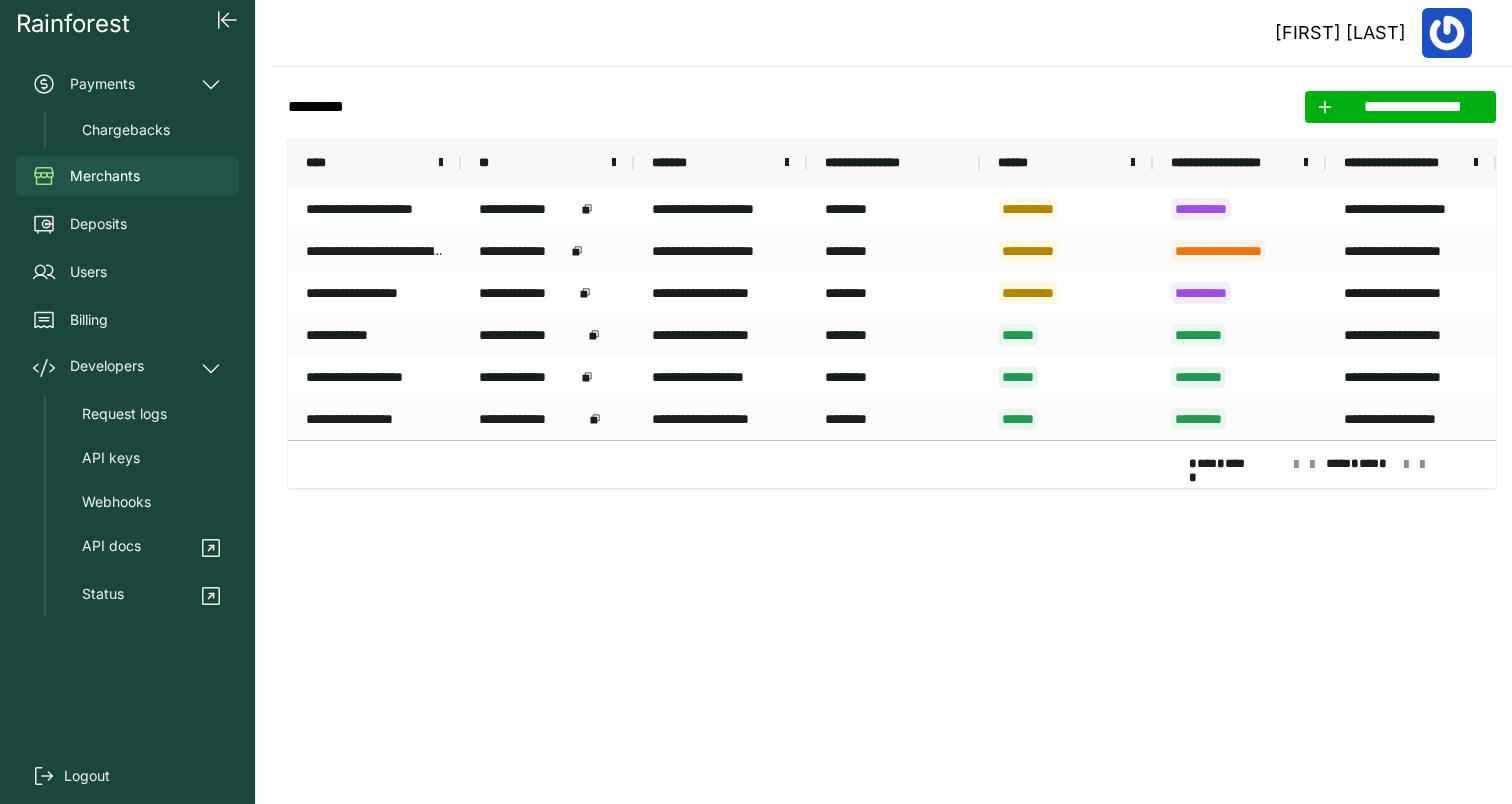 click on "****" at bounding box center [324, 163] 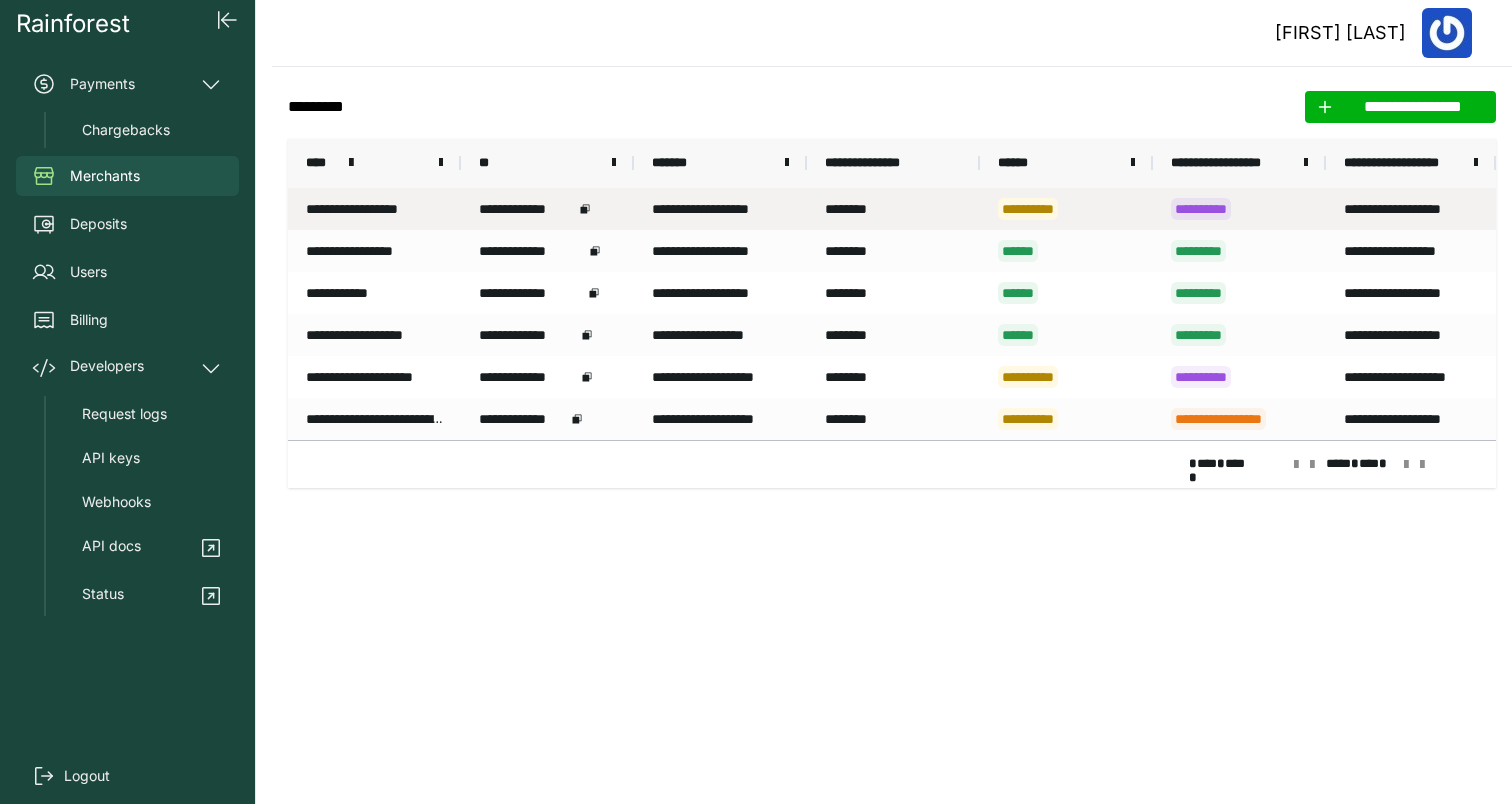 click on "**********" at bounding box center (374, 209) 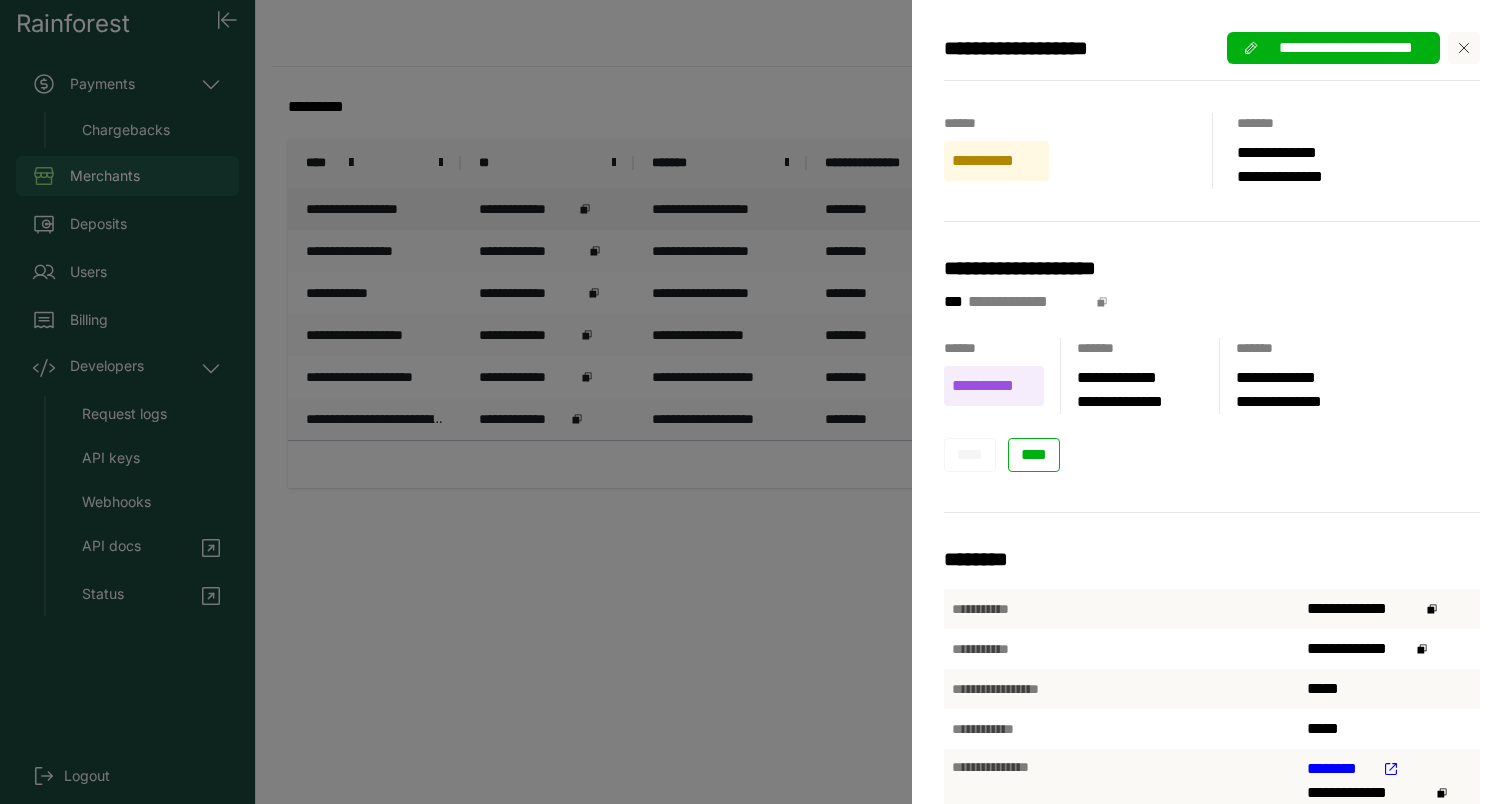 click on "**********" at bounding box center [1212, 56] 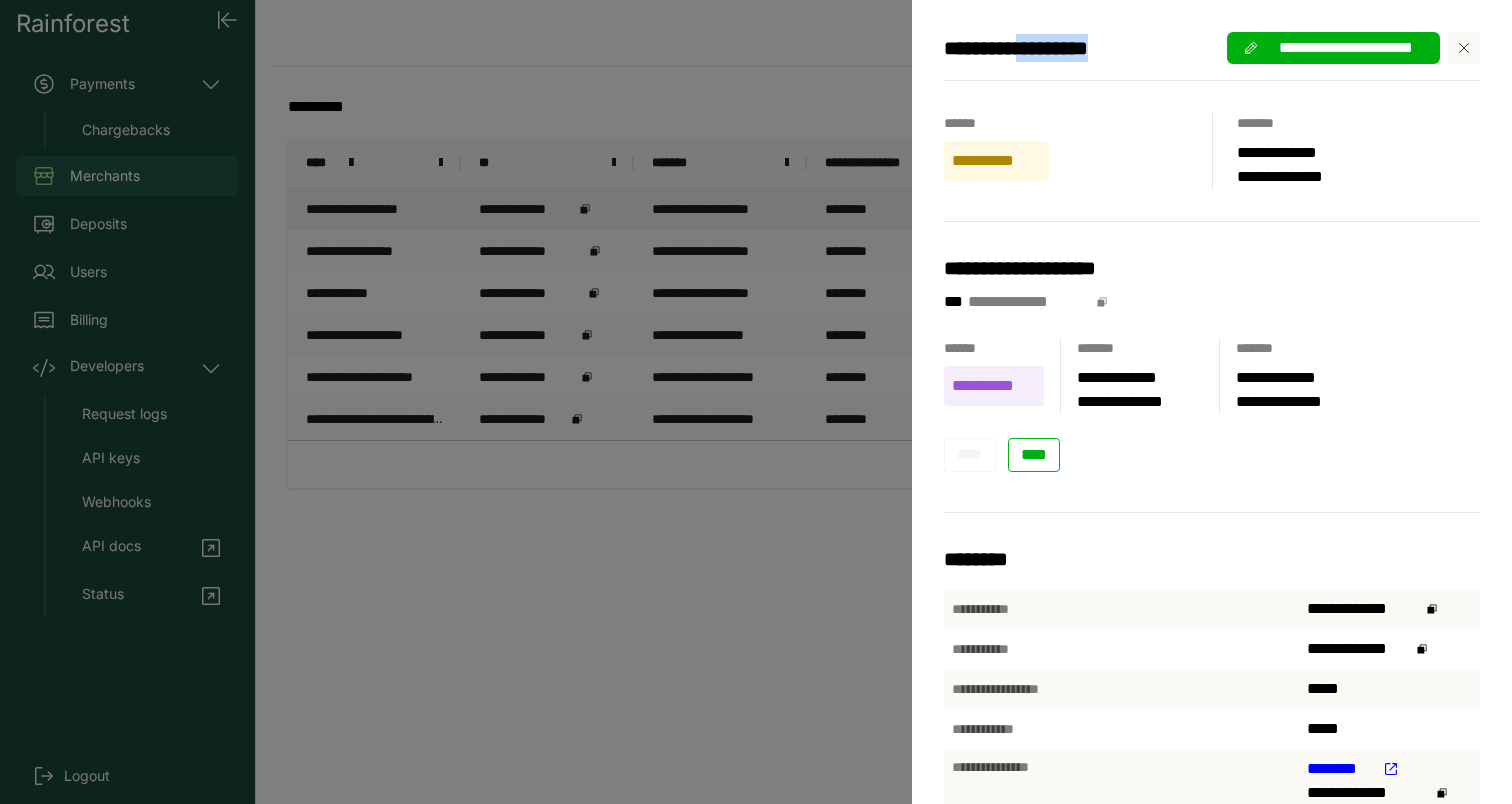 click on "**********" at bounding box center [1045, 48] 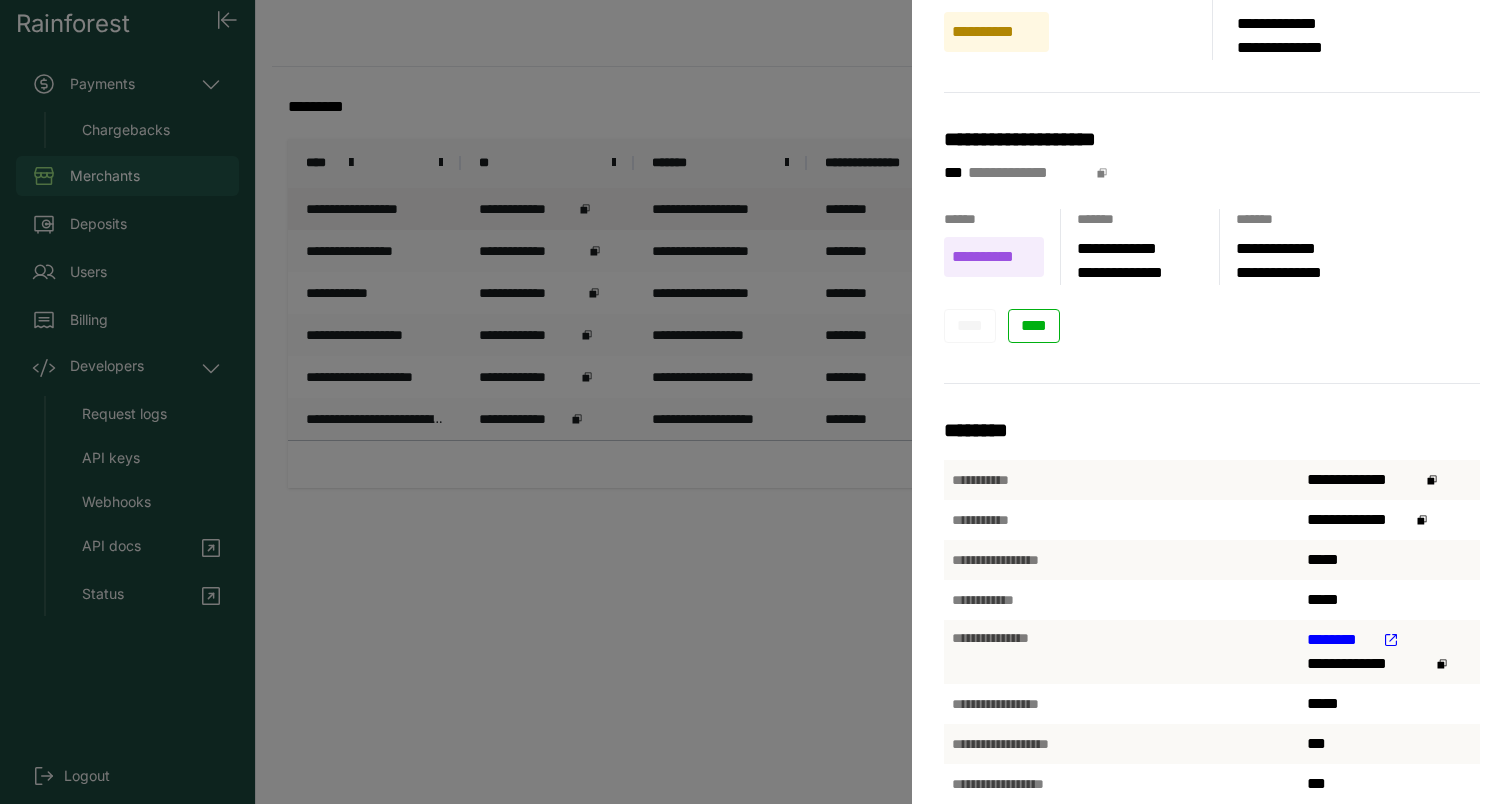 scroll, scrollTop: 241, scrollLeft: 0, axis: vertical 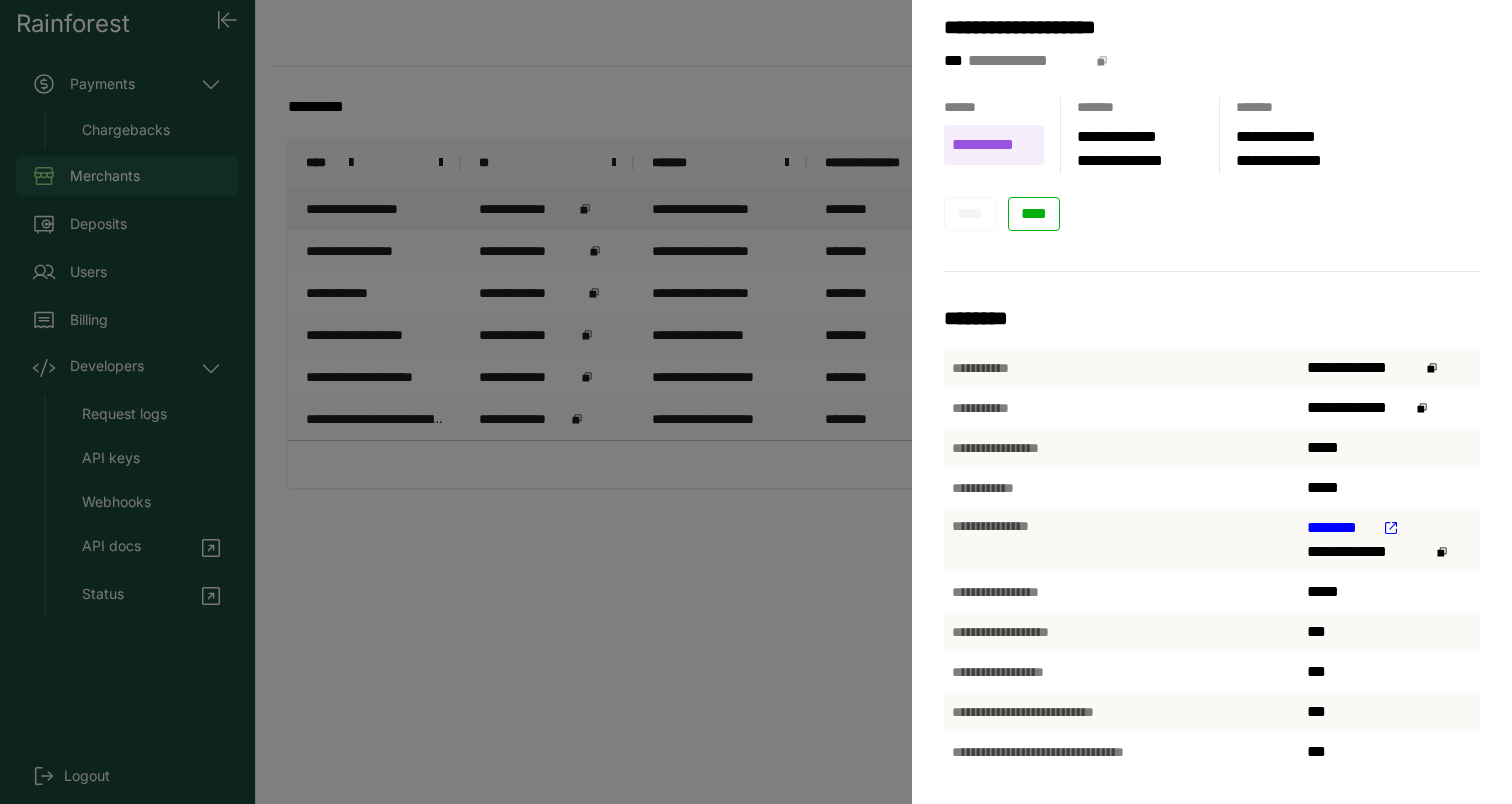 click on "**********" at bounding box center [756, 402] 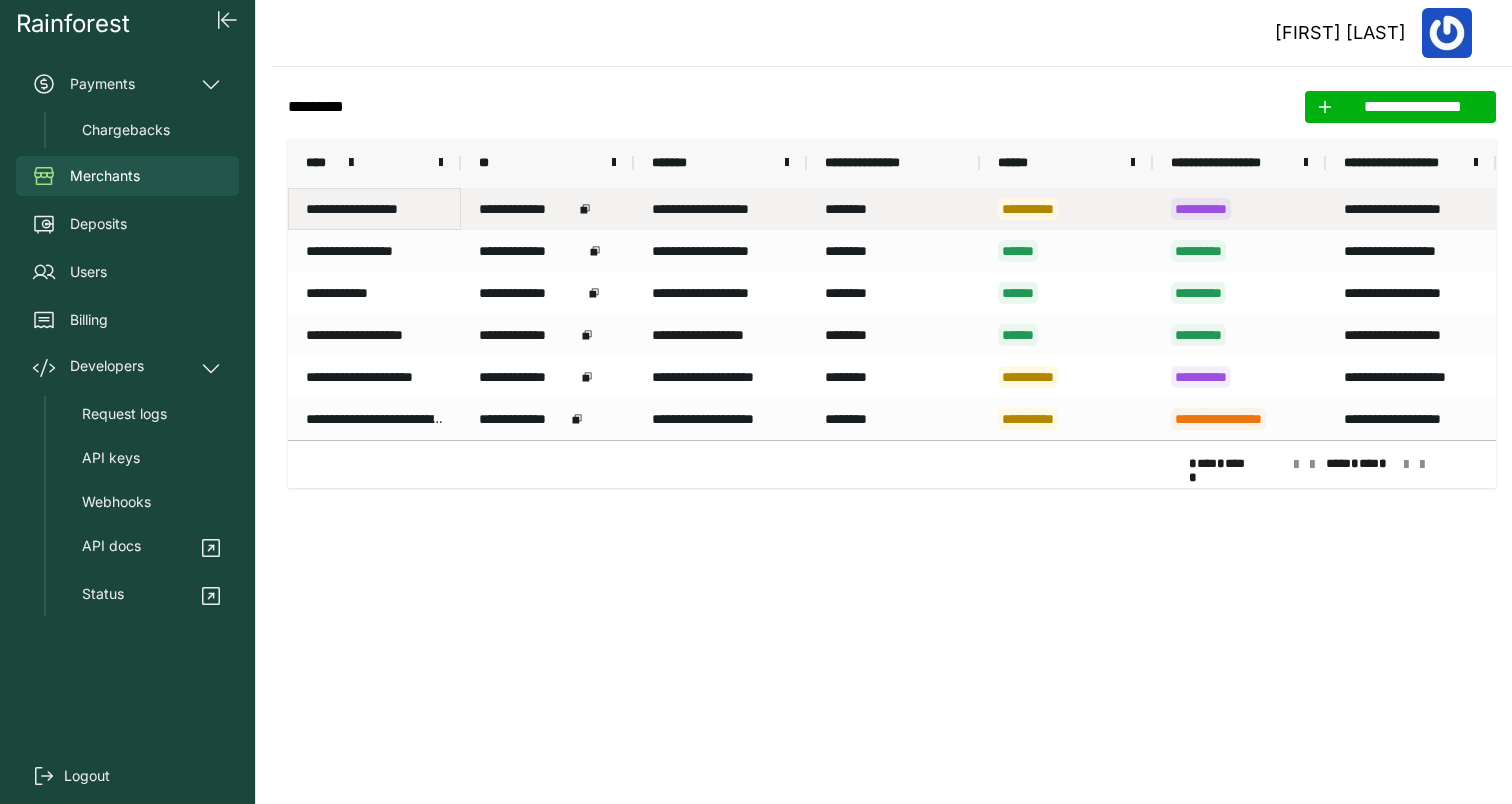 click on "**********" at bounding box center [374, 209] 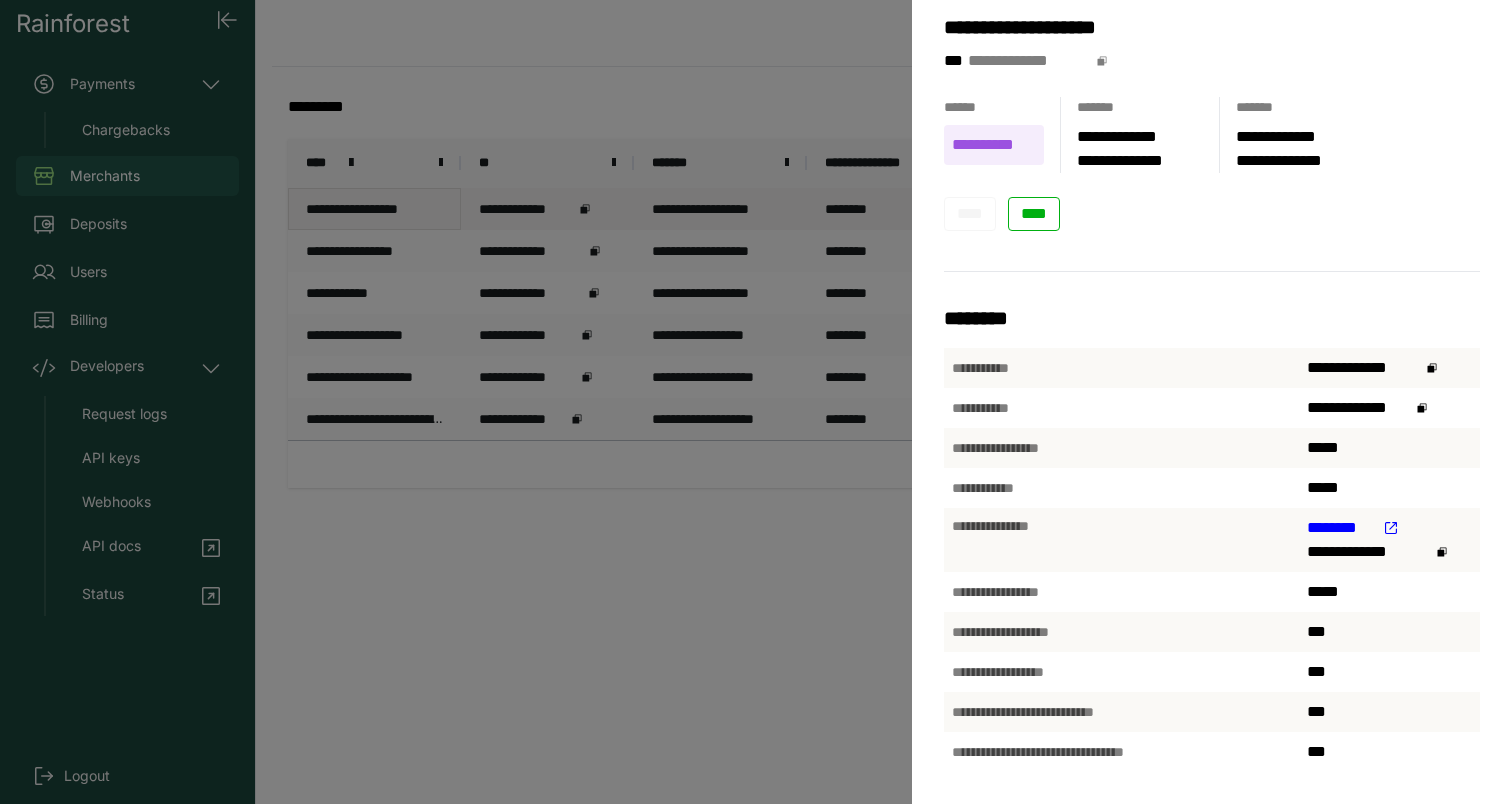 scroll, scrollTop: 0, scrollLeft: 0, axis: both 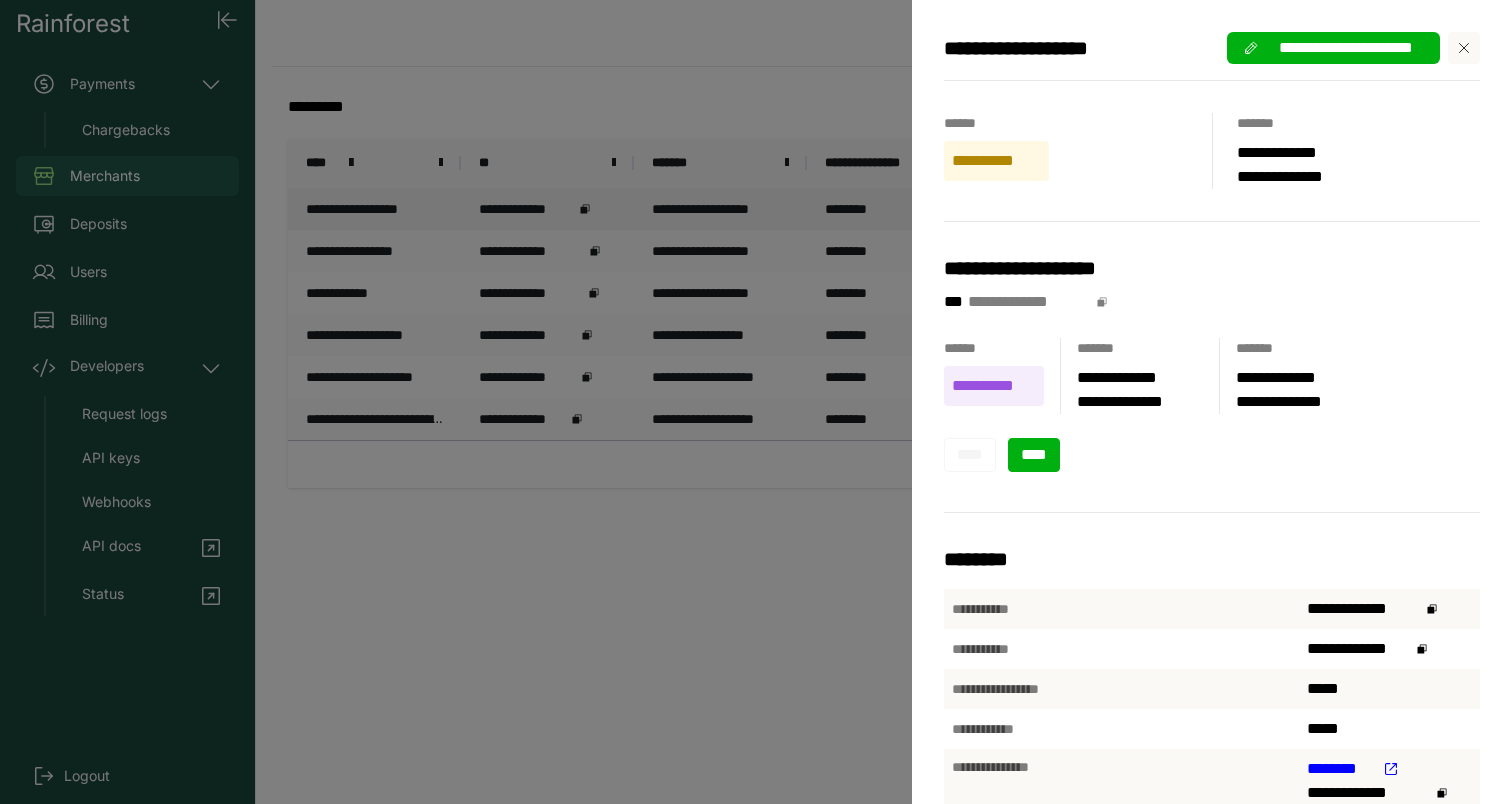 click on "****" at bounding box center (1034, 455) 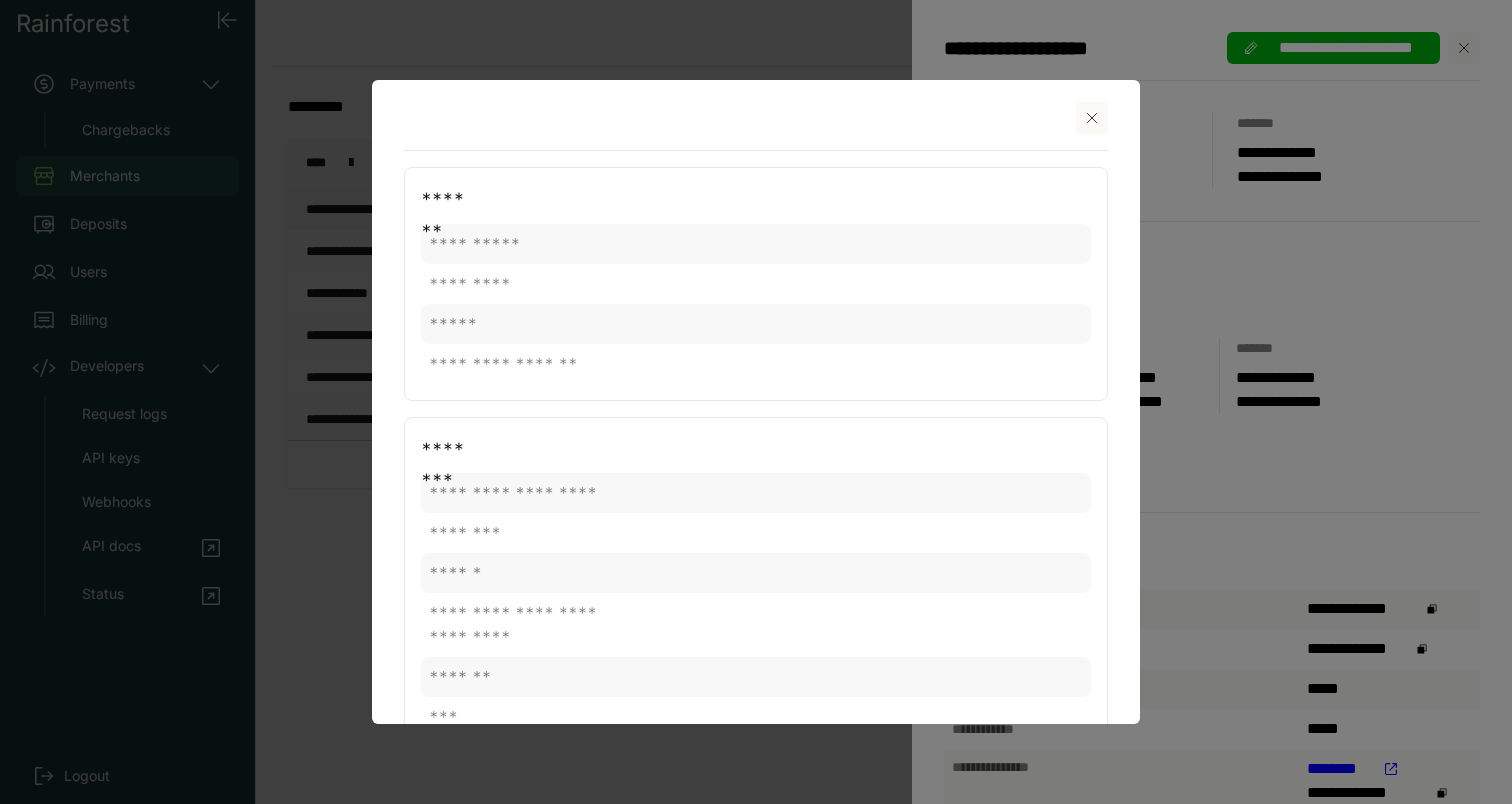 scroll, scrollTop: 0, scrollLeft: 0, axis: both 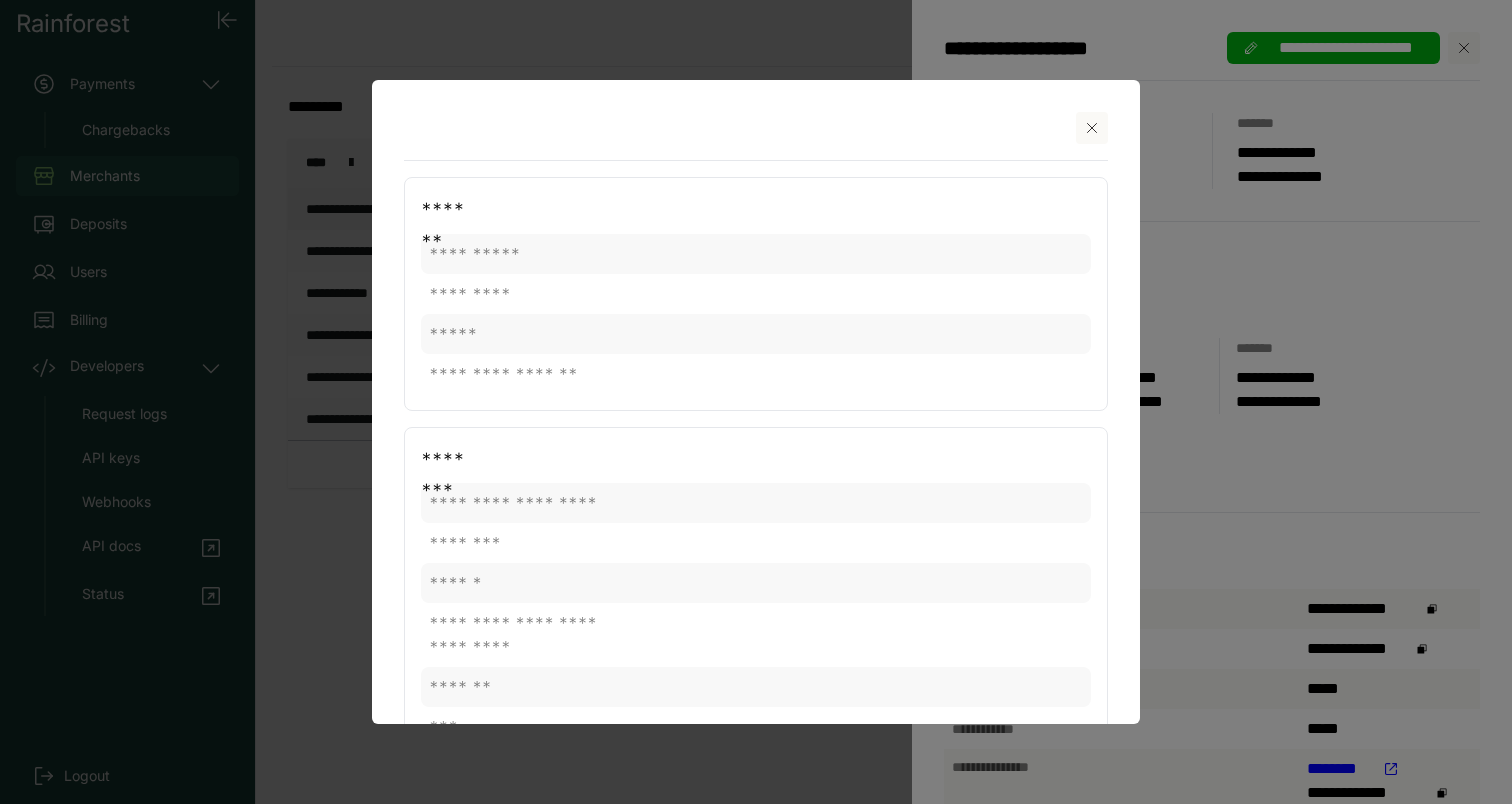 click 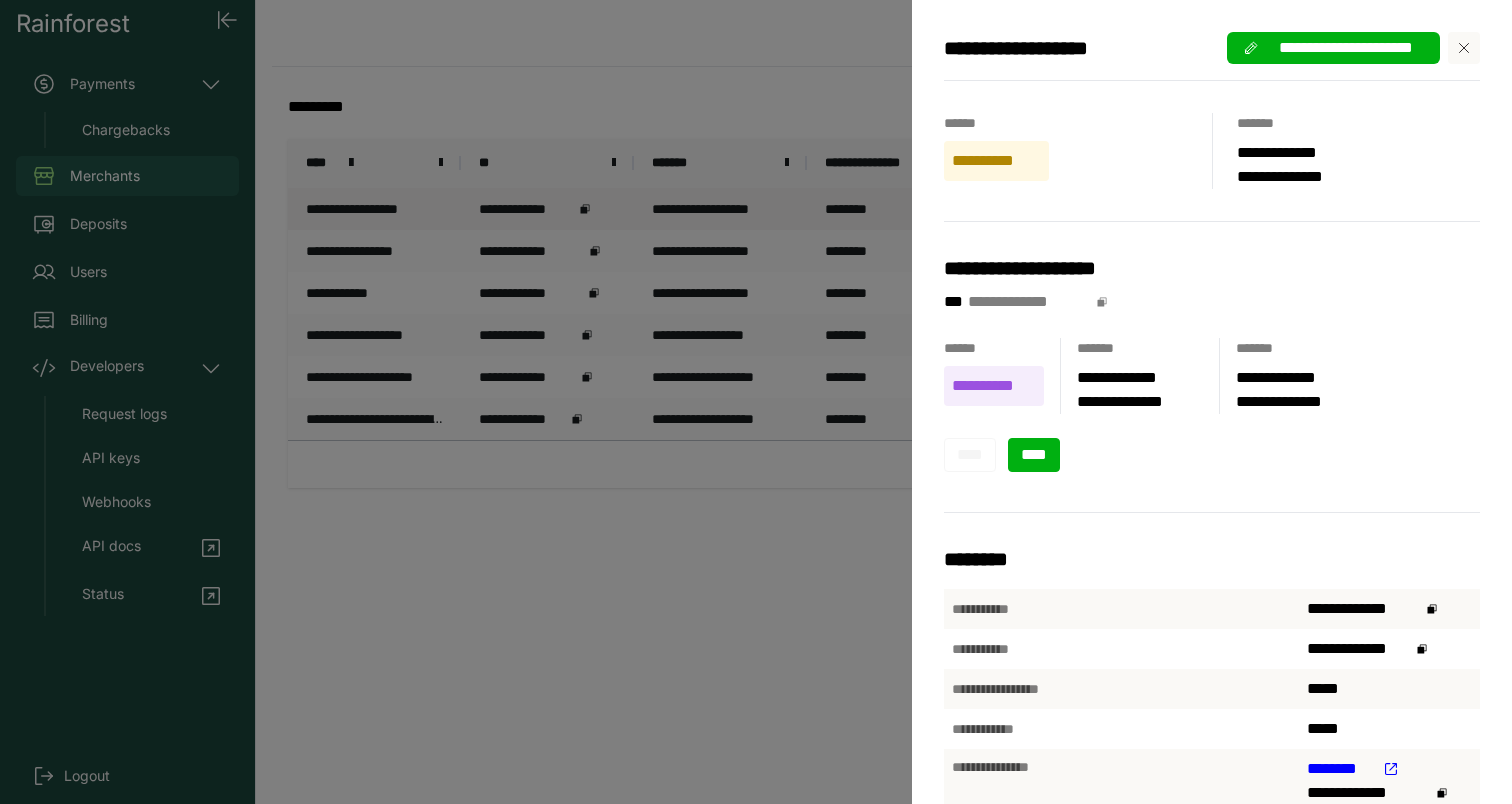 click on "****" at bounding box center (1034, 455) 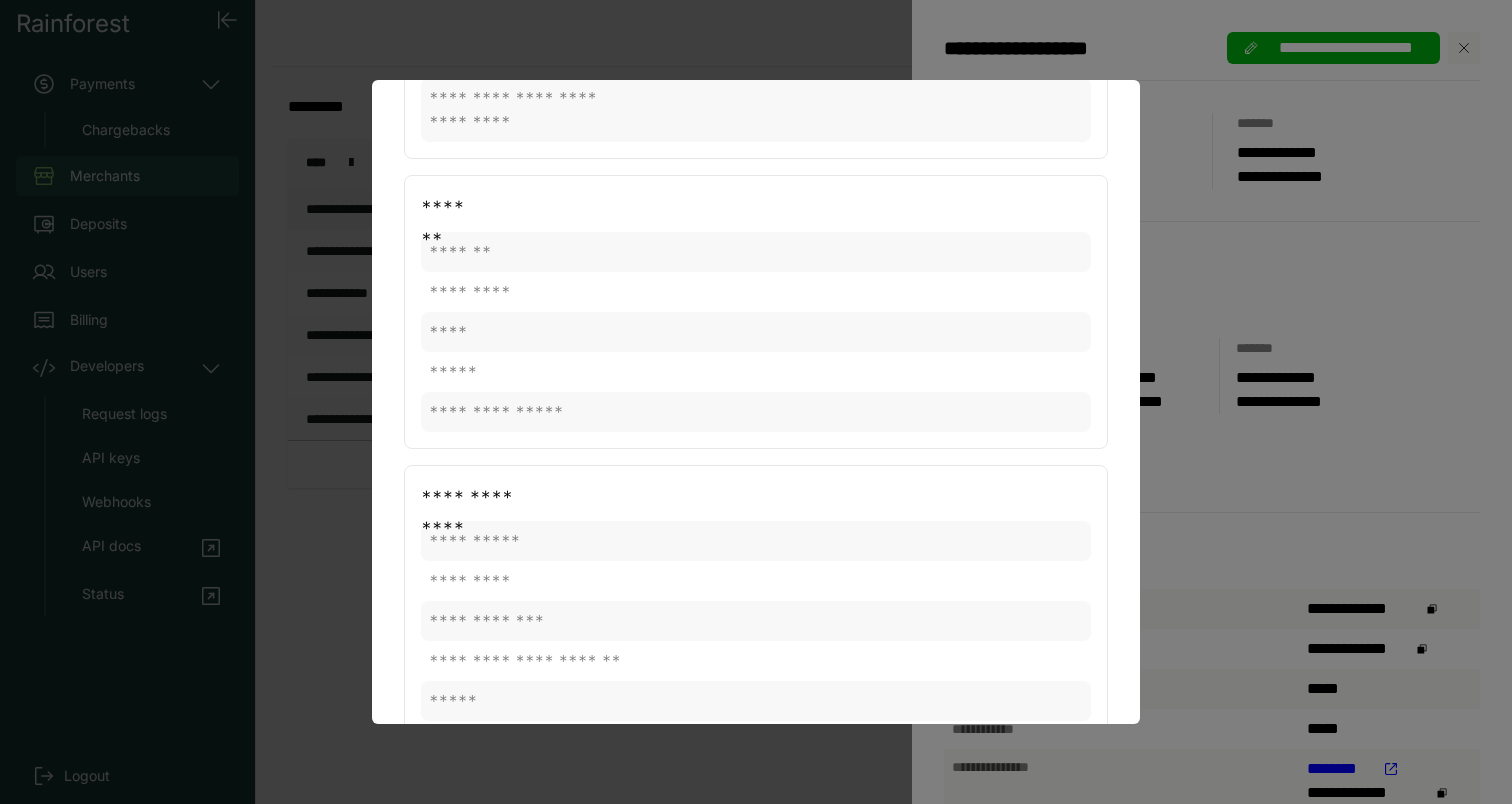 scroll, scrollTop: 1208, scrollLeft: 0, axis: vertical 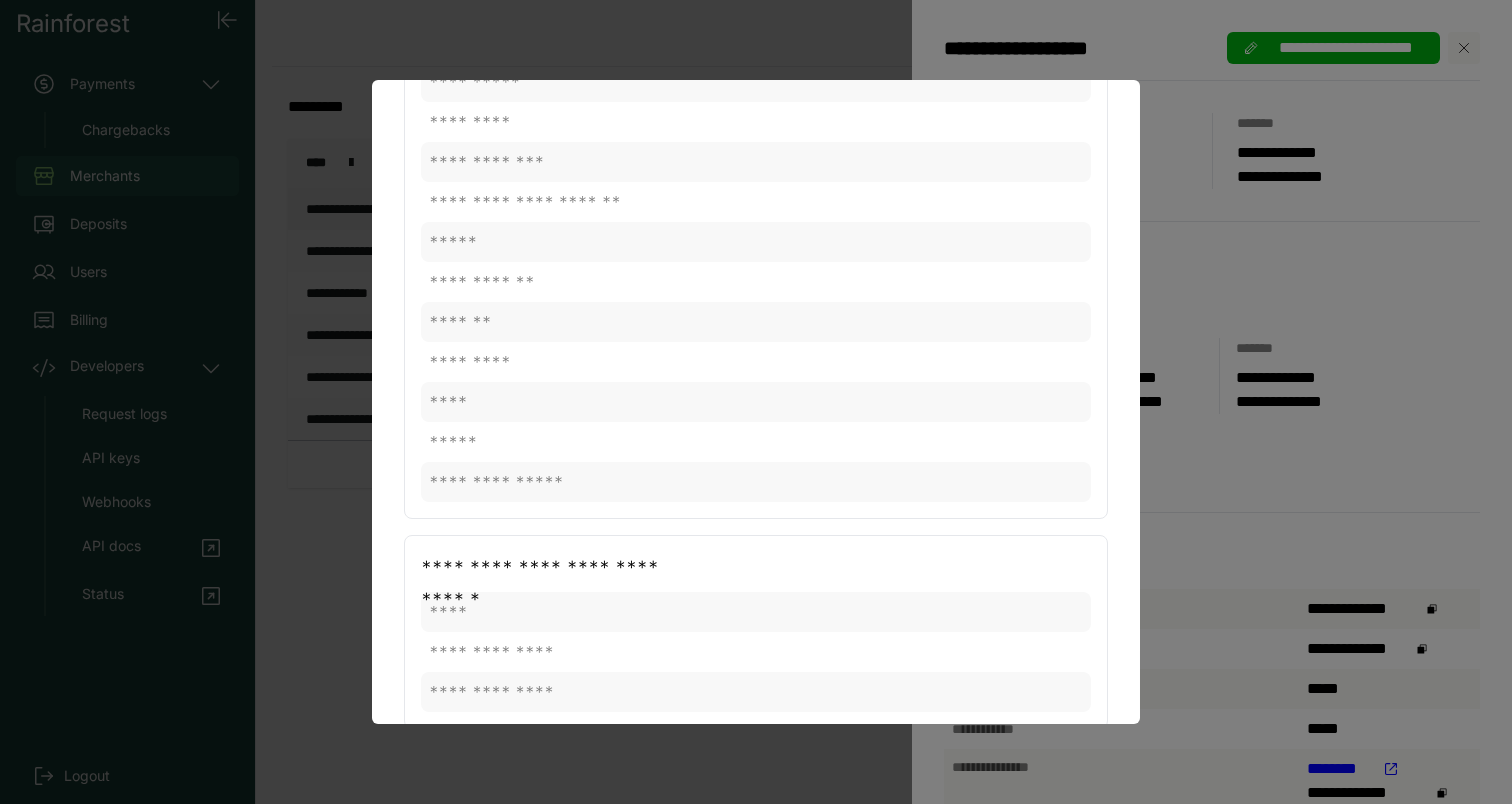 click at bounding box center [756, 402] 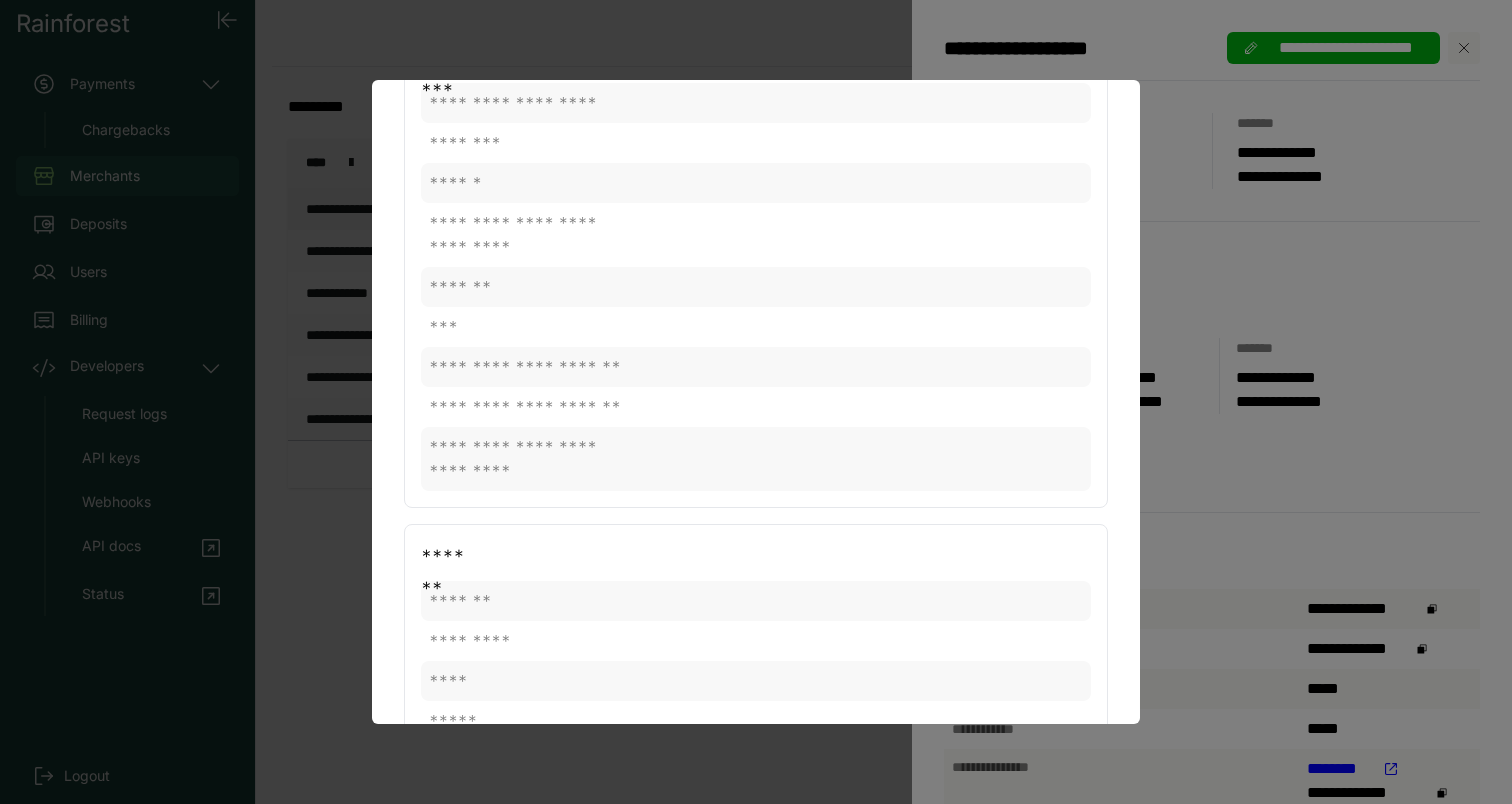 scroll, scrollTop: 0, scrollLeft: 0, axis: both 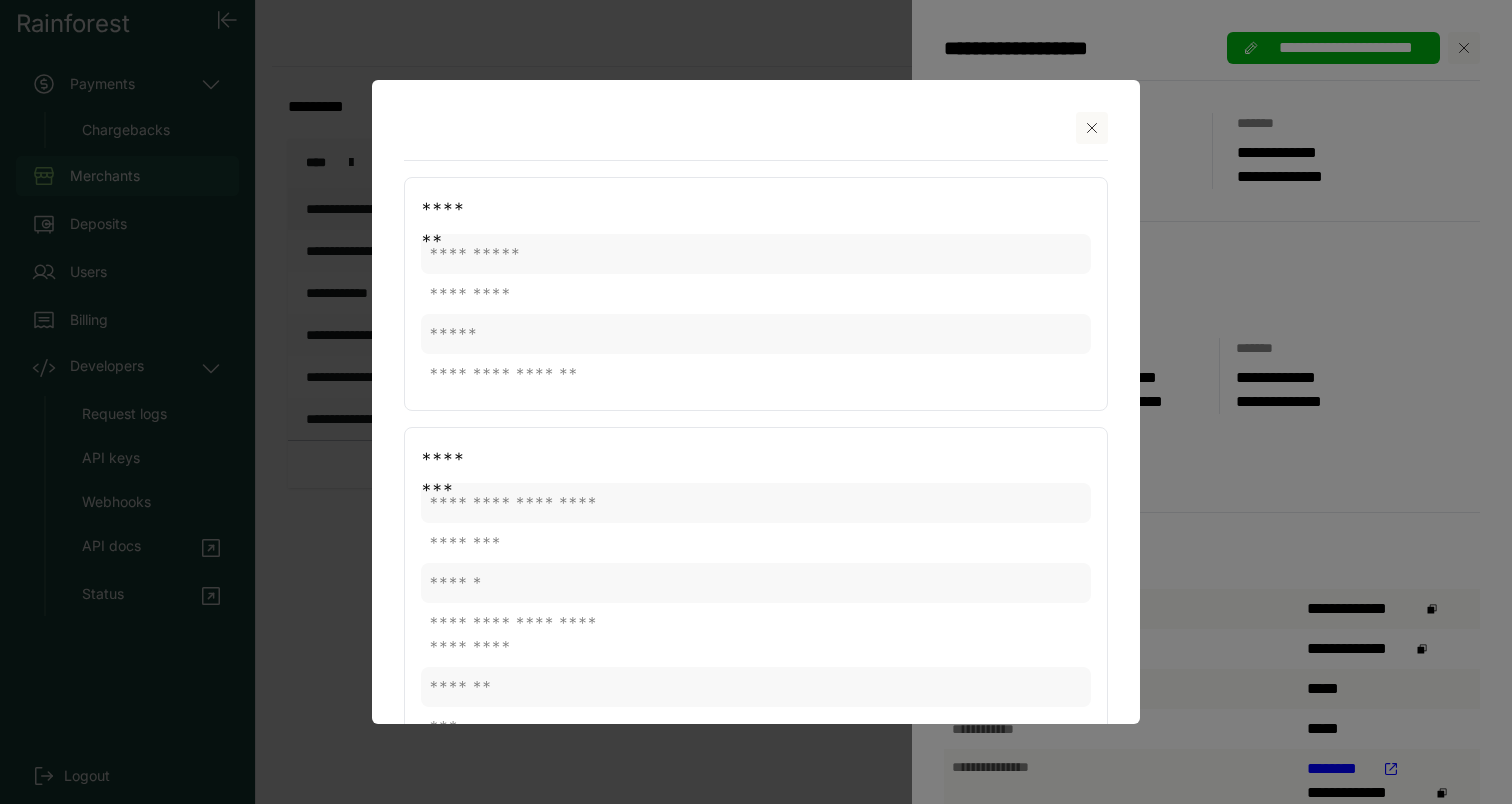 click 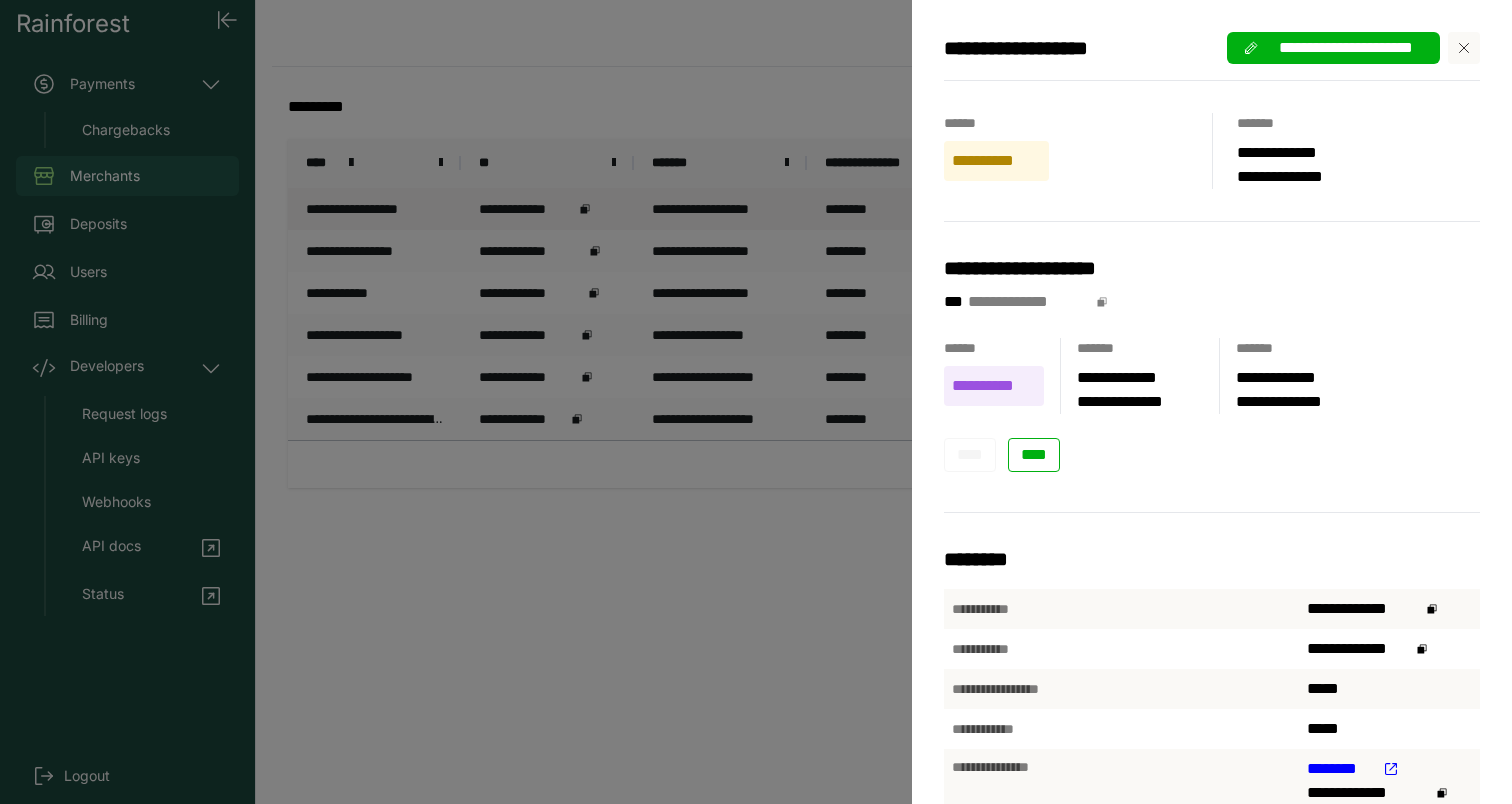 click on "**********" at bounding box center (756, 402) 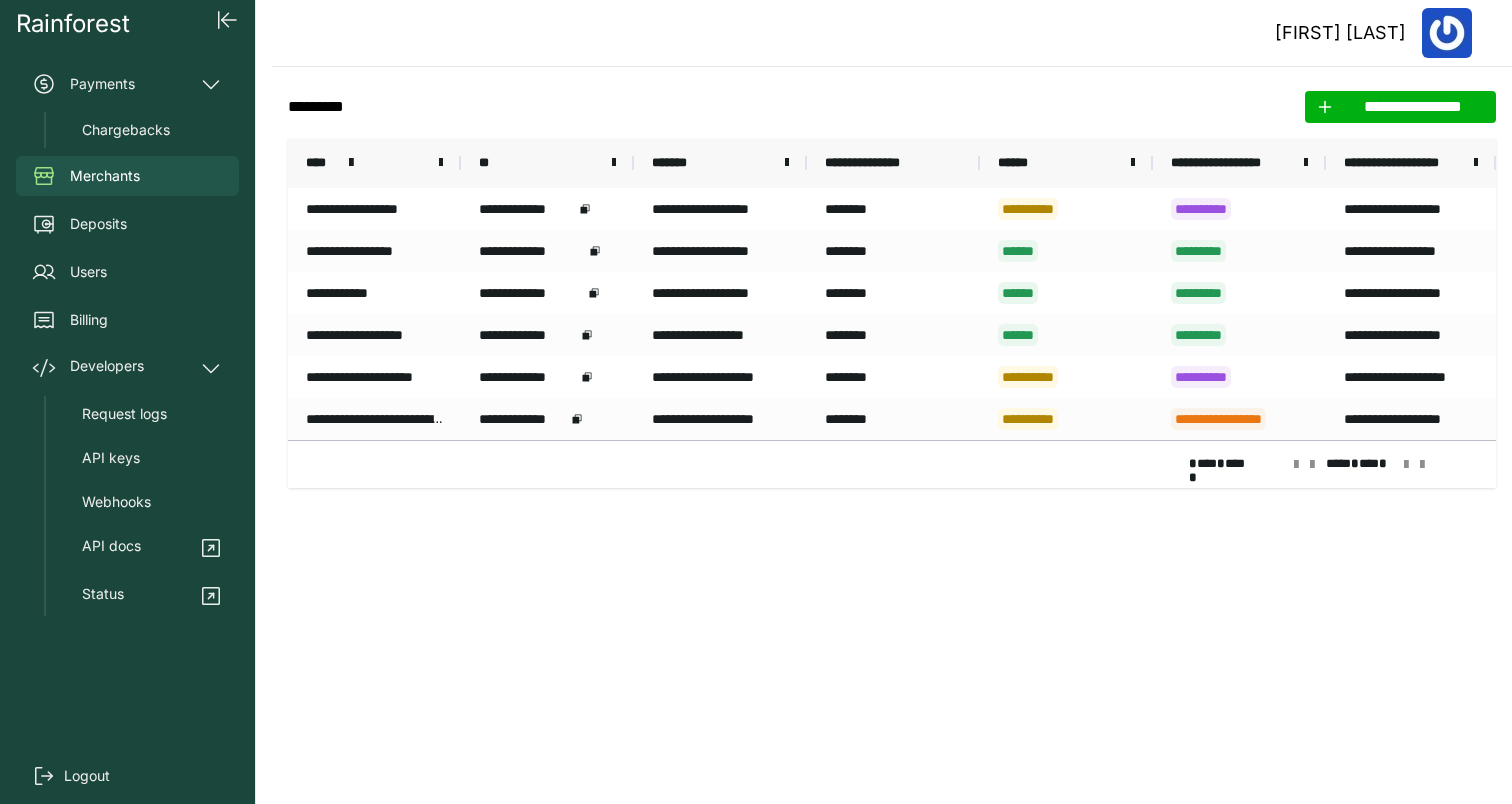 click on "******" at bounding box center [1019, 163] 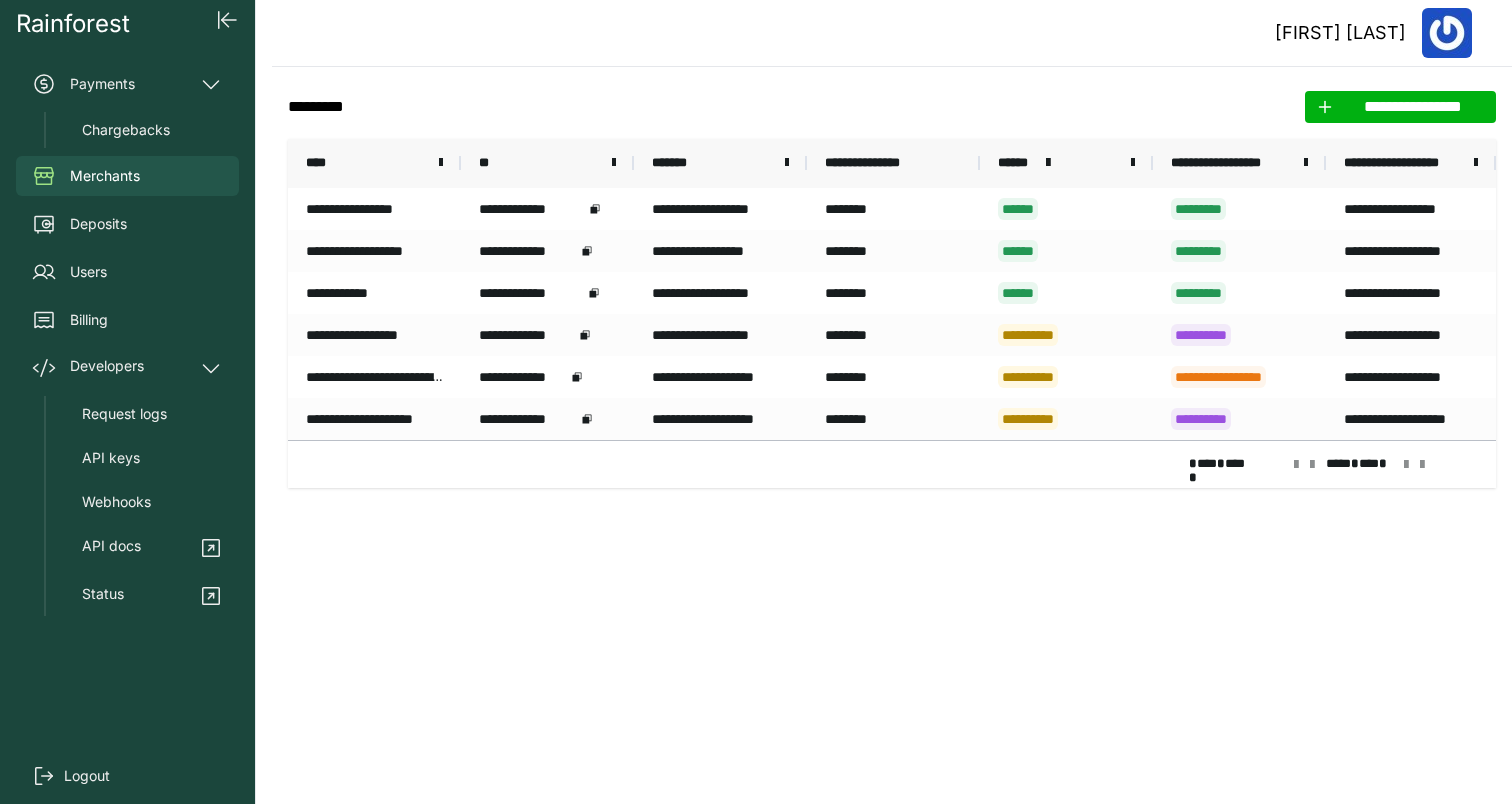 click on "******" at bounding box center (1019, 163) 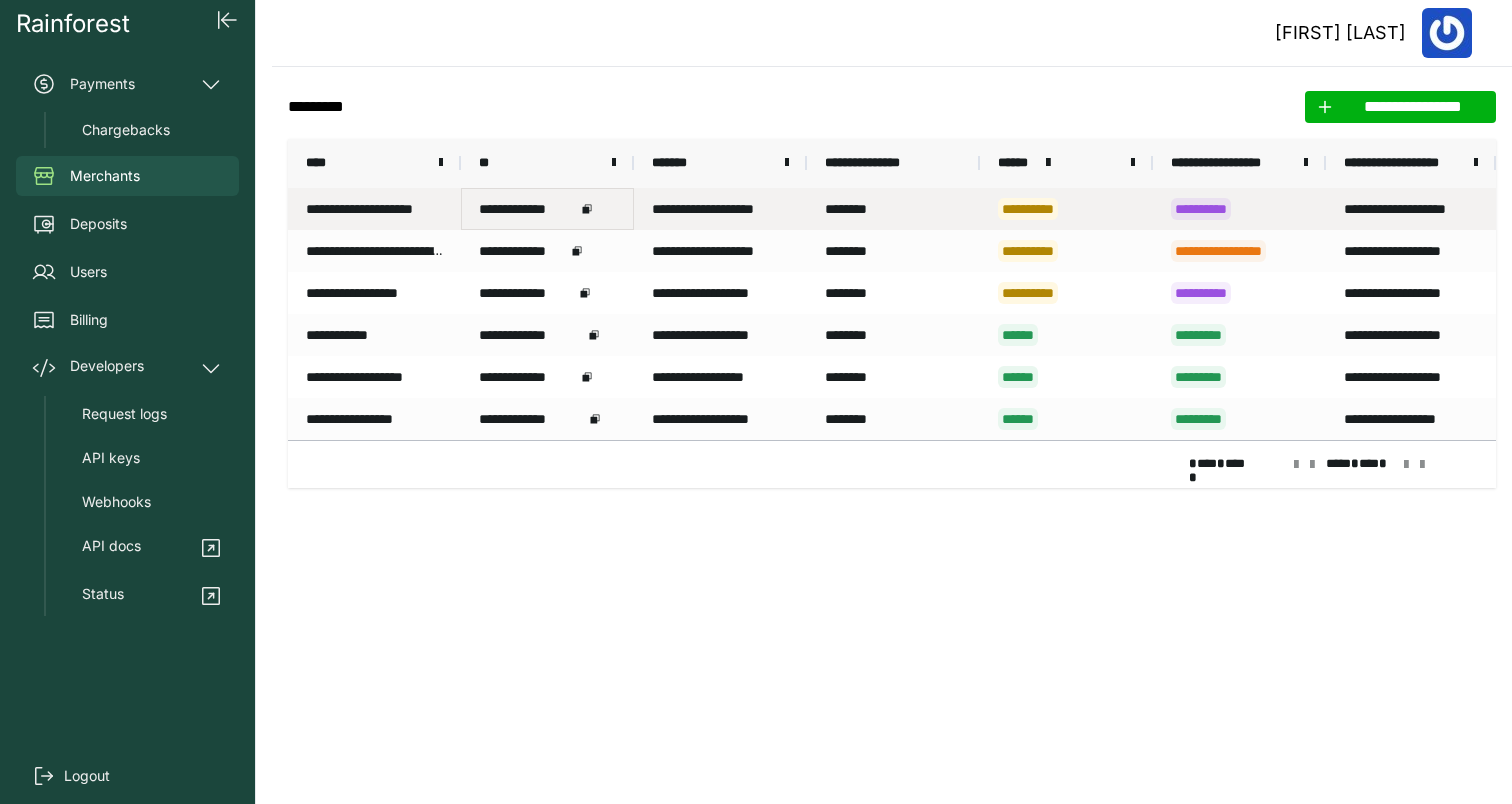 click on "**********" at bounding box center [527, 209] 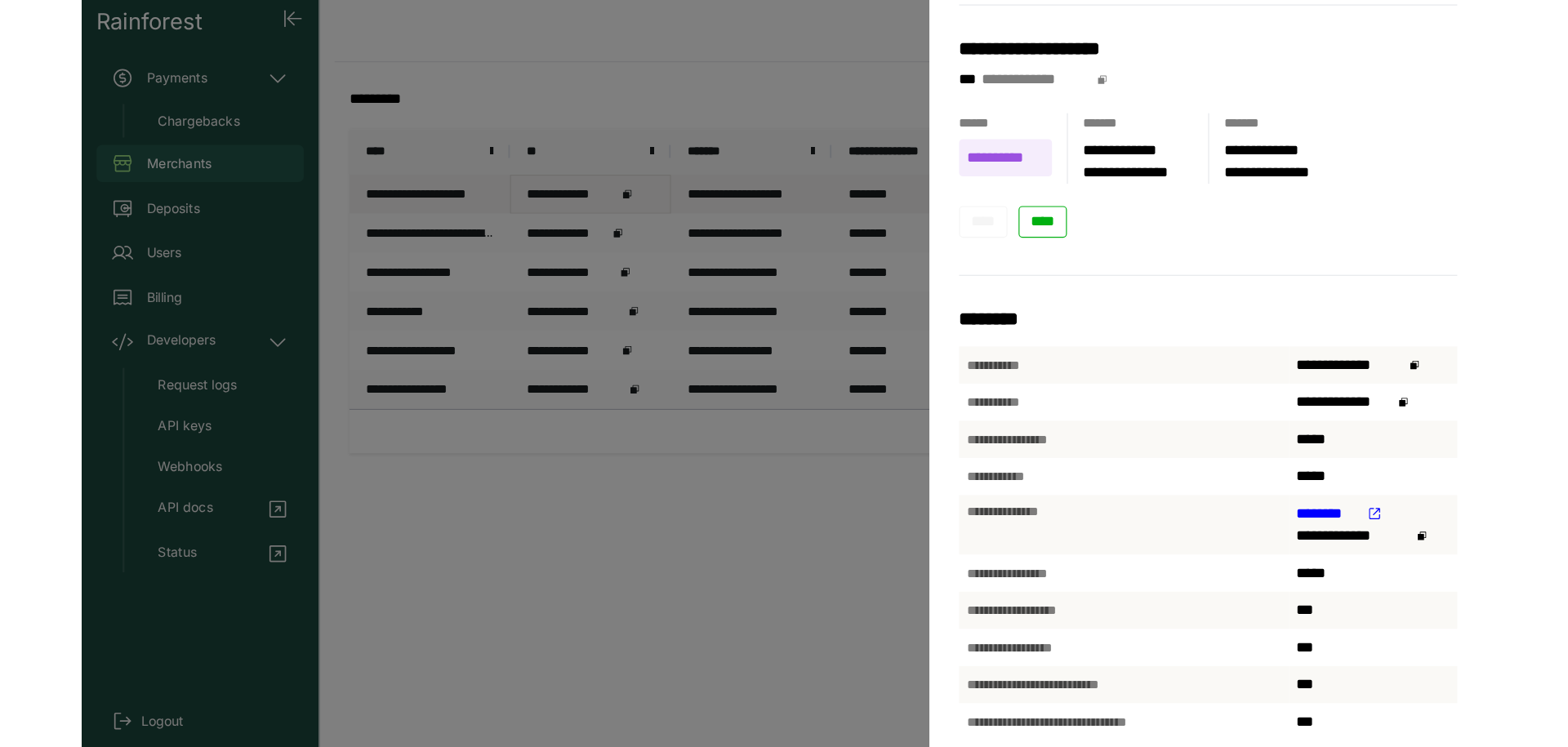 scroll, scrollTop: 197, scrollLeft: 0, axis: vertical 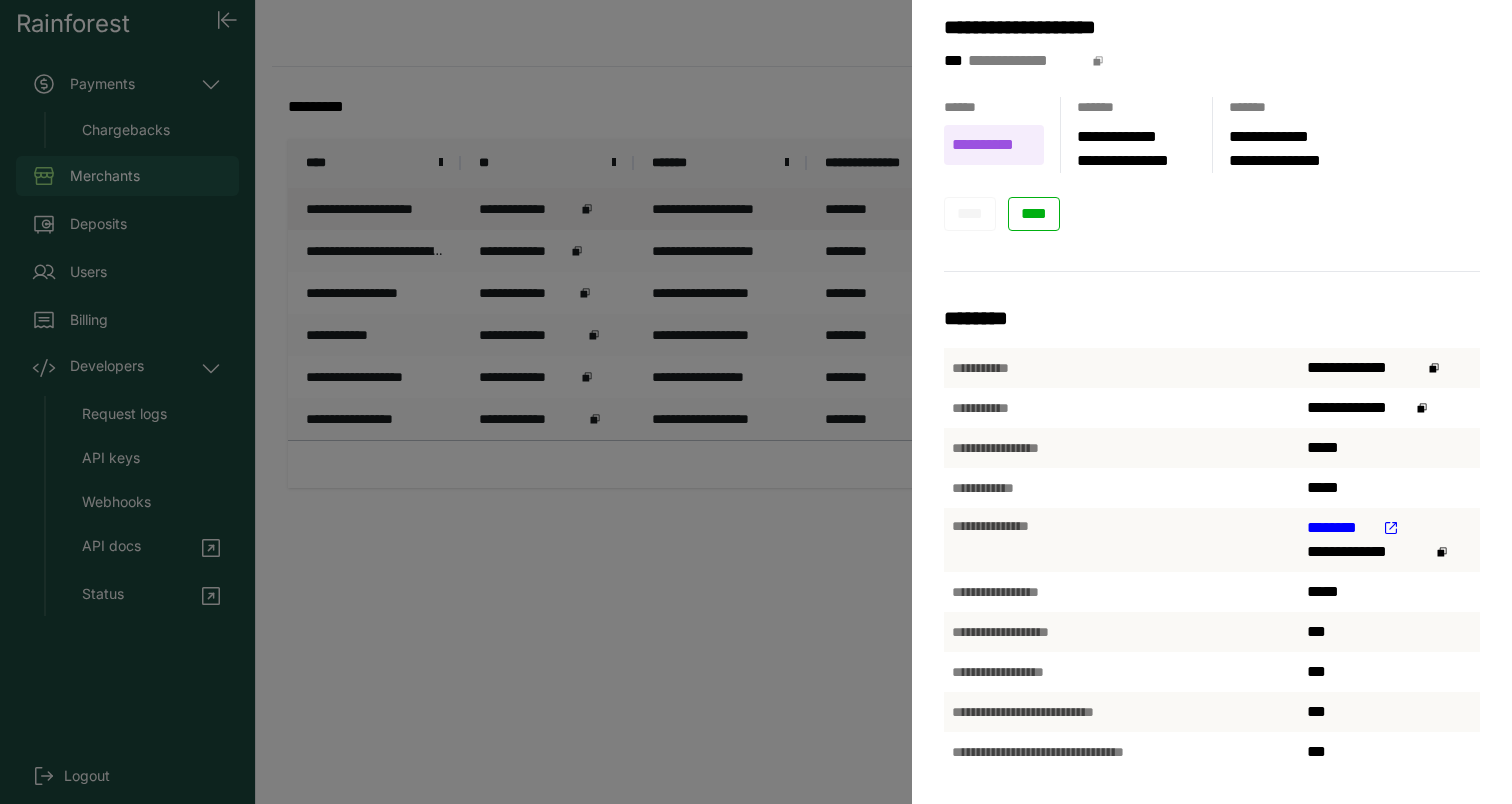 click on "**********" at bounding box center (756, 402) 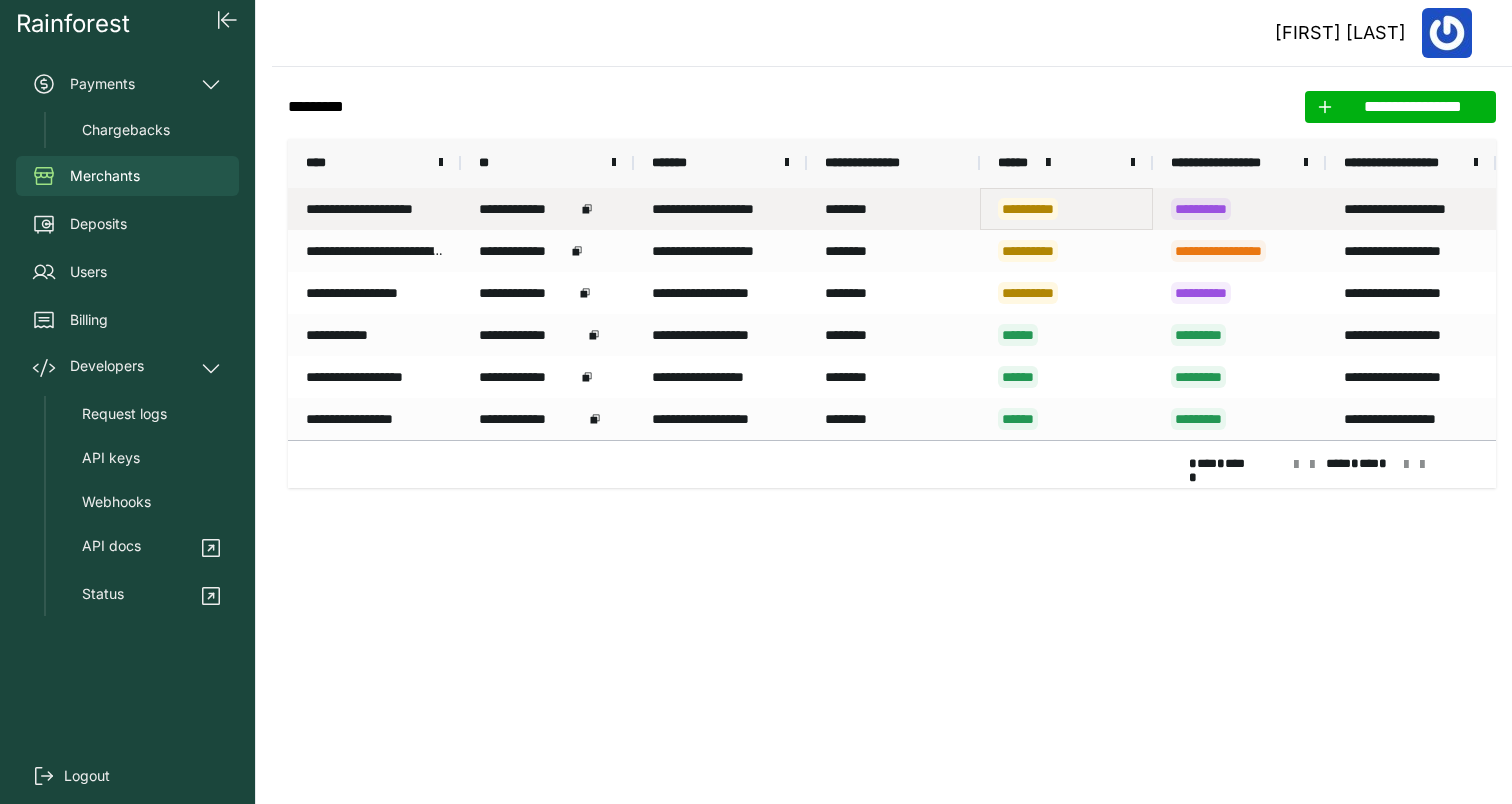 drag, startPoint x: 1004, startPoint y: 212, endPoint x: 1096, endPoint y: 211, distance: 92.00543 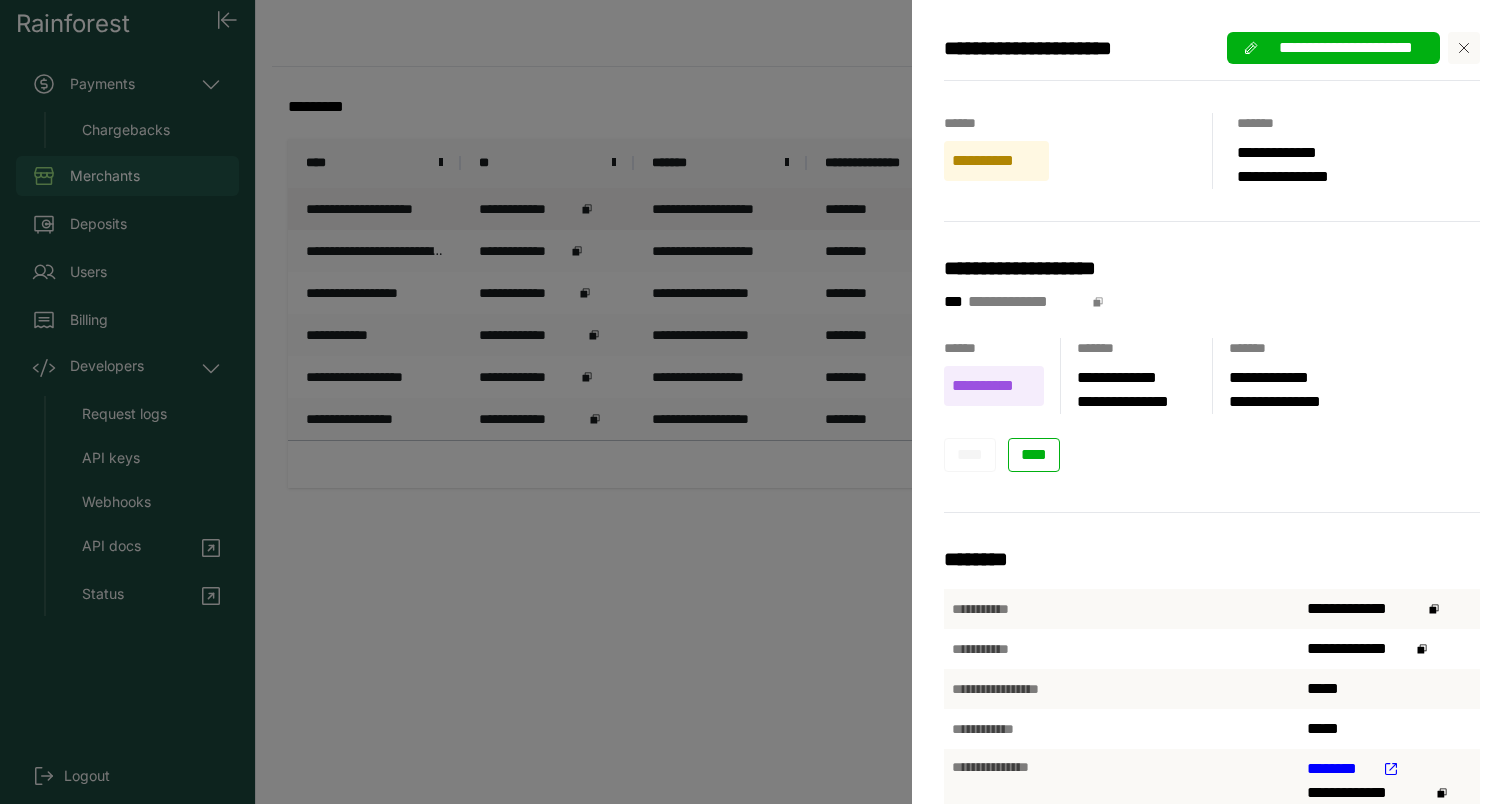 click at bounding box center [1464, 48] 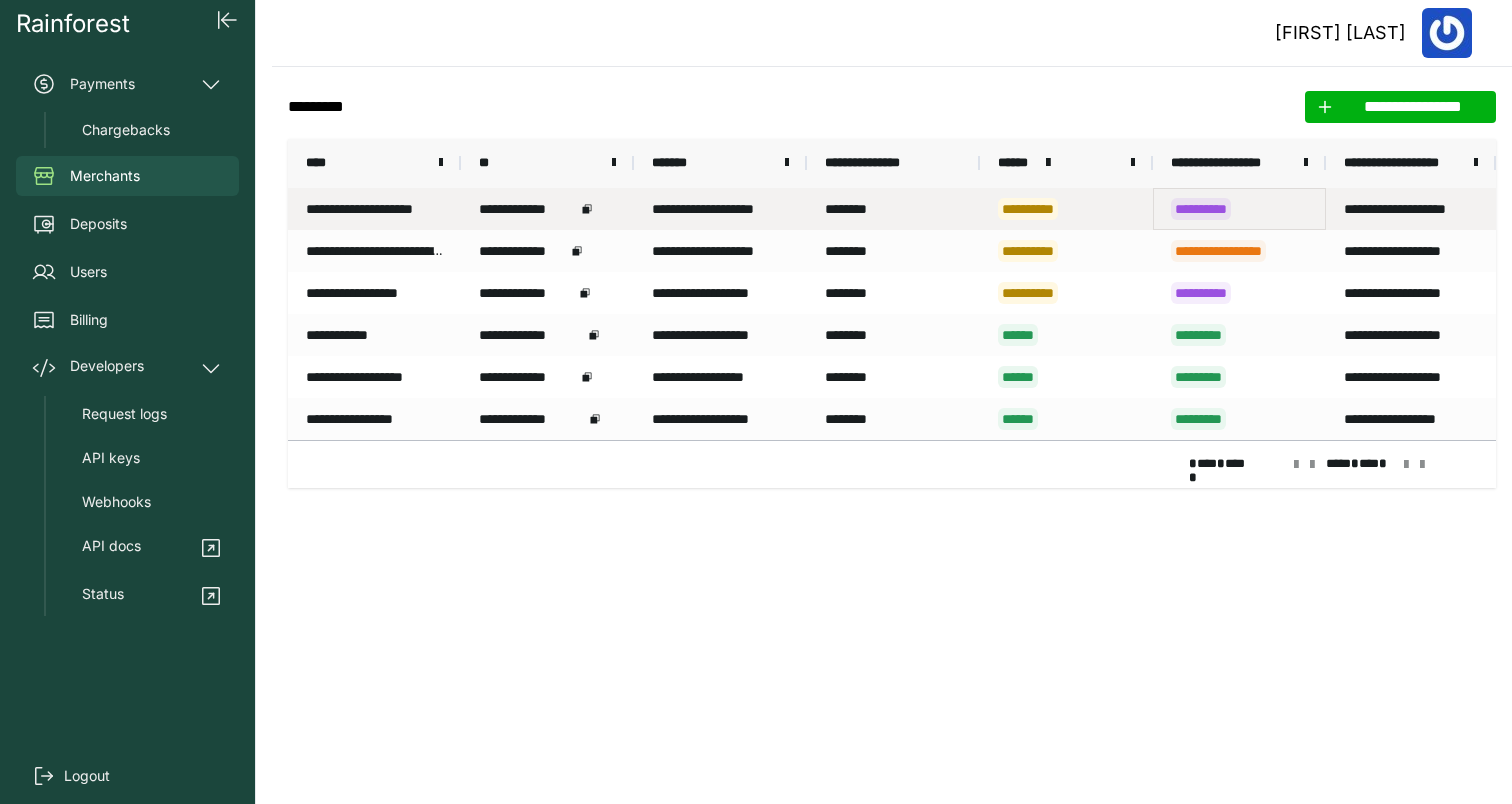 click on "**********" at bounding box center [1239, 209] 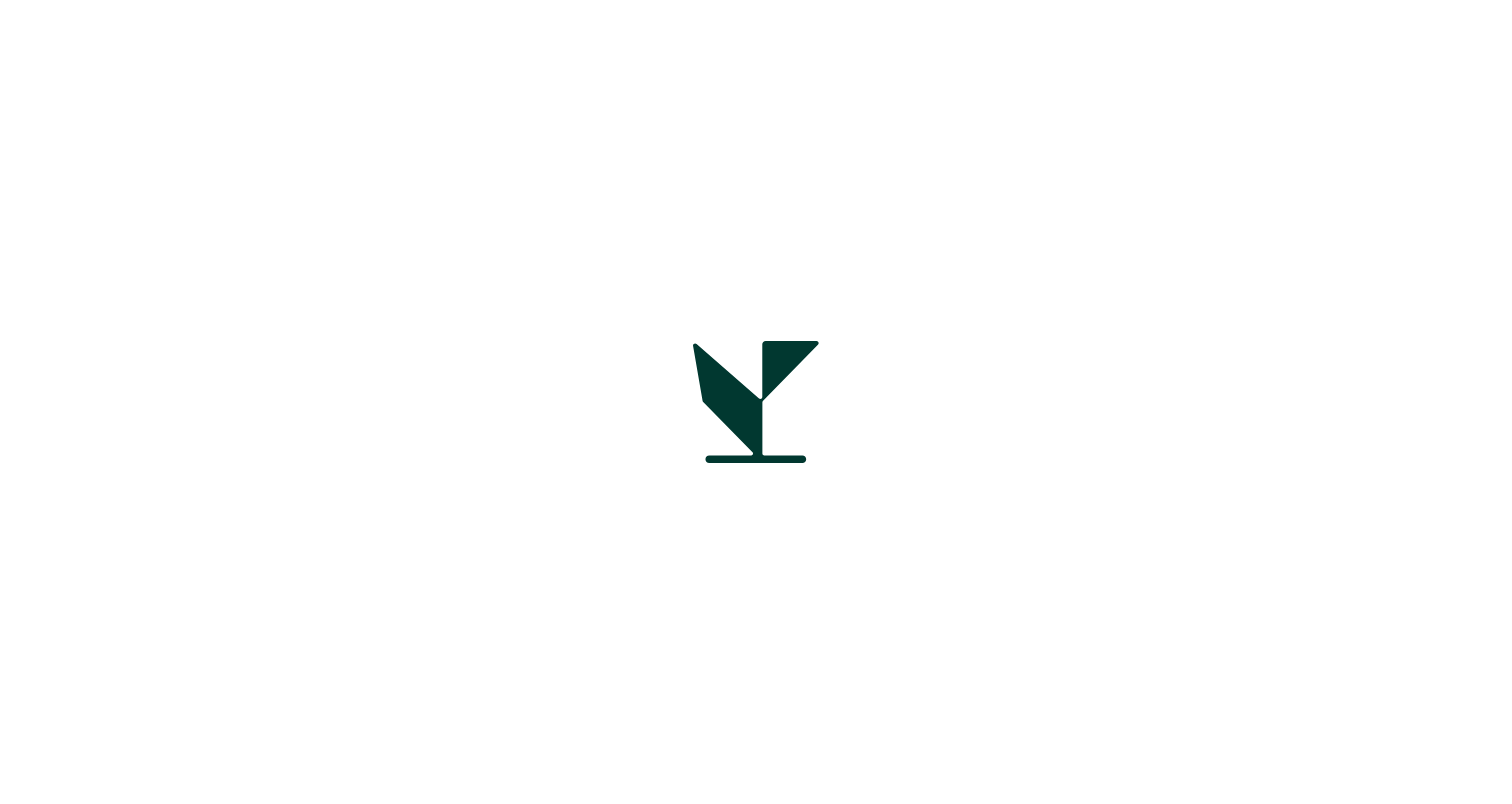 scroll, scrollTop: 0, scrollLeft: 0, axis: both 